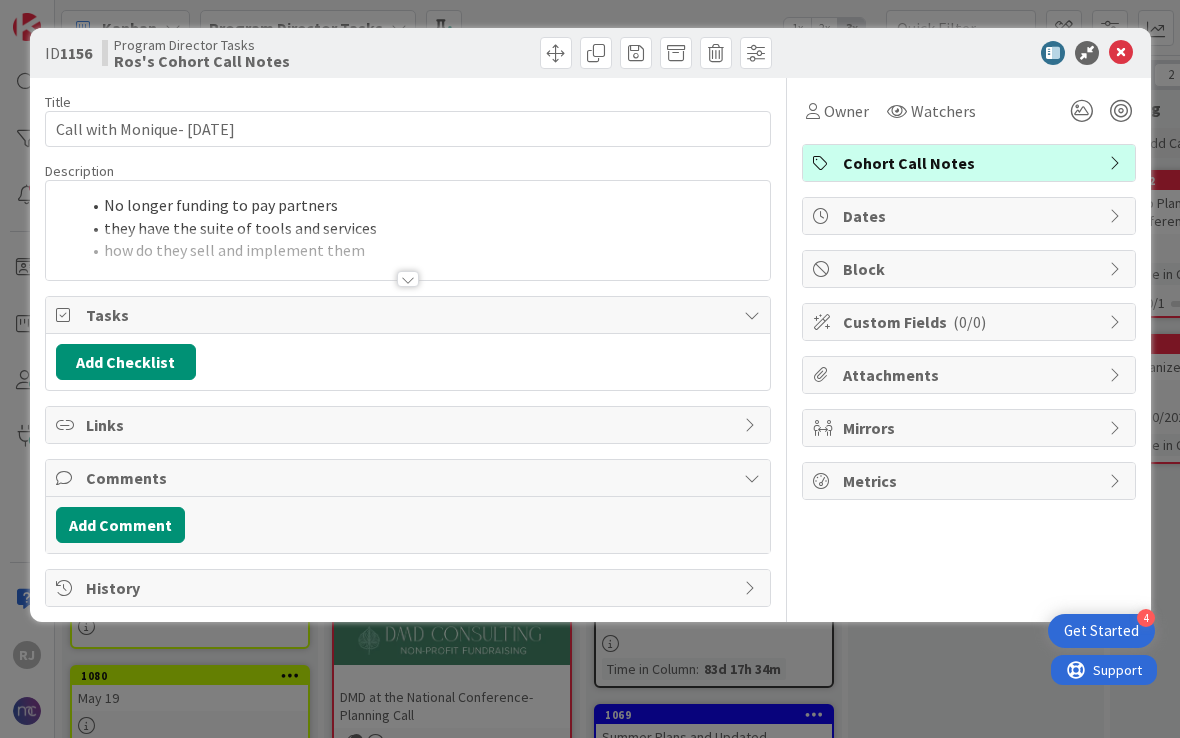 scroll, scrollTop: 0, scrollLeft: 0, axis: both 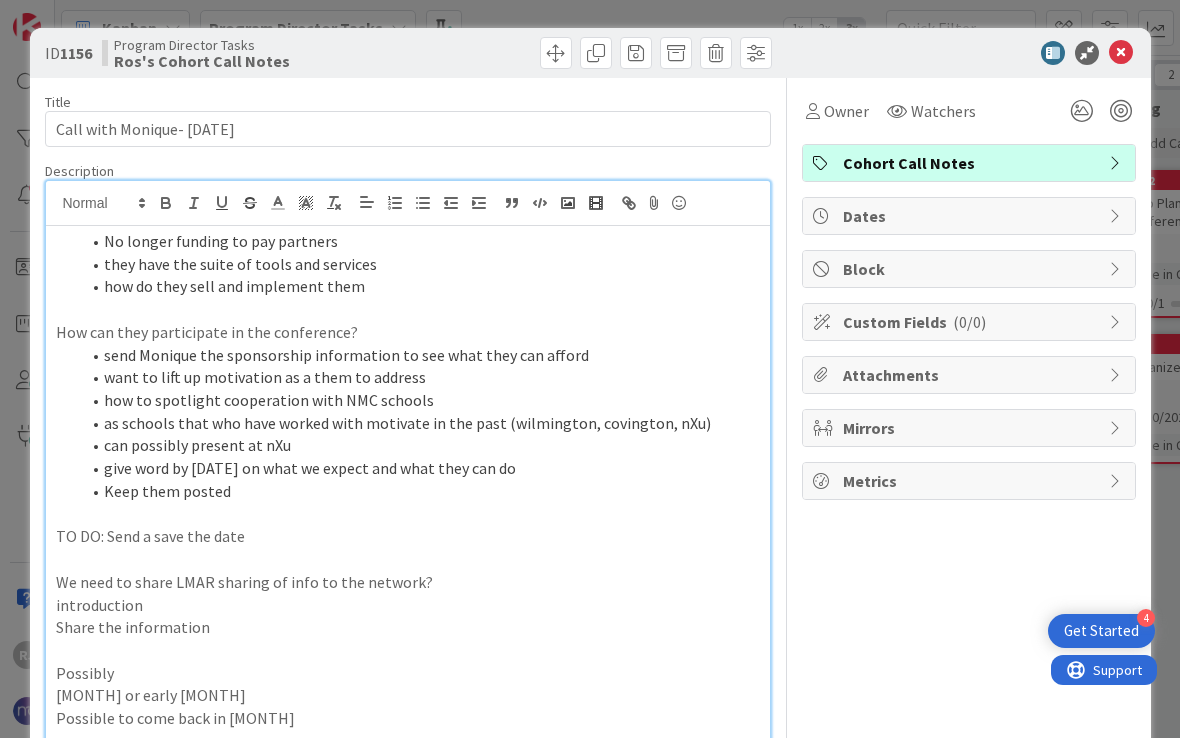 click at bounding box center (1121, 53) 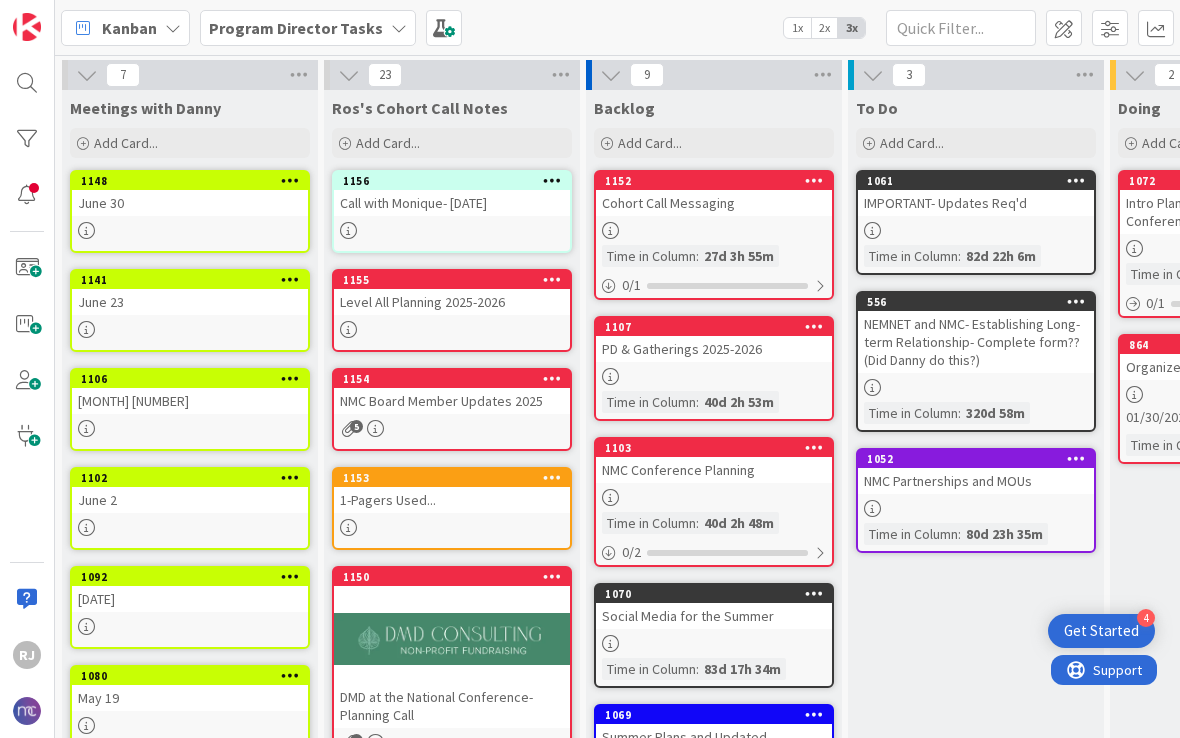 scroll, scrollTop: 0, scrollLeft: 0, axis: both 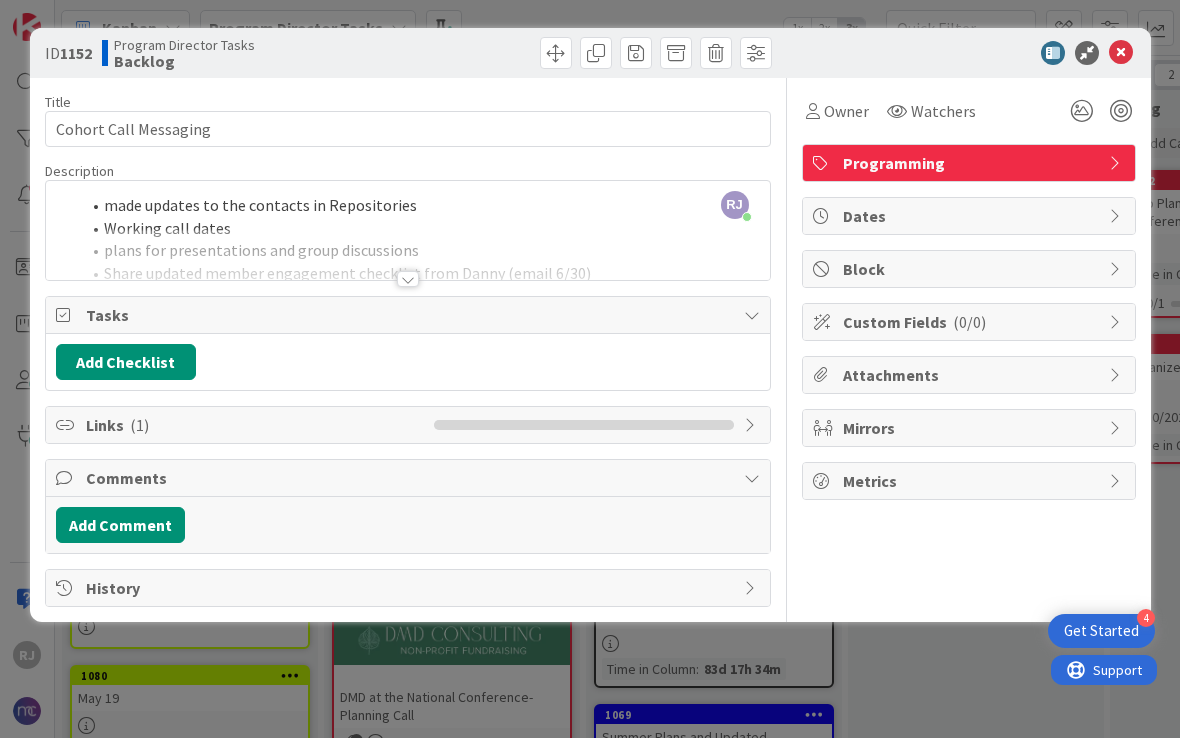 click on "RJ [FIRST] [LAST] just joined made updates to the contacts in Repositories Working call dates plans for presentations and group discussions Share updated member engagement checklist from Danny (email 6/30) Share the stay connected correspondence letter from me with all the links and reminders Share onboarding materials. Updates to job posting page- add links by region- keeps old jobs and we can keep jobs by role current; if they forget to send them to me they can be listed on the page by region. Two ways to attract talent. Updates to contacts- but if not you, who should we add to our list or forward this request to? Be sure to document updates; should I link cohort summaries from May? Identify themes and opportunities to speak, working meetings and what we will work on?" at bounding box center [408, 230] 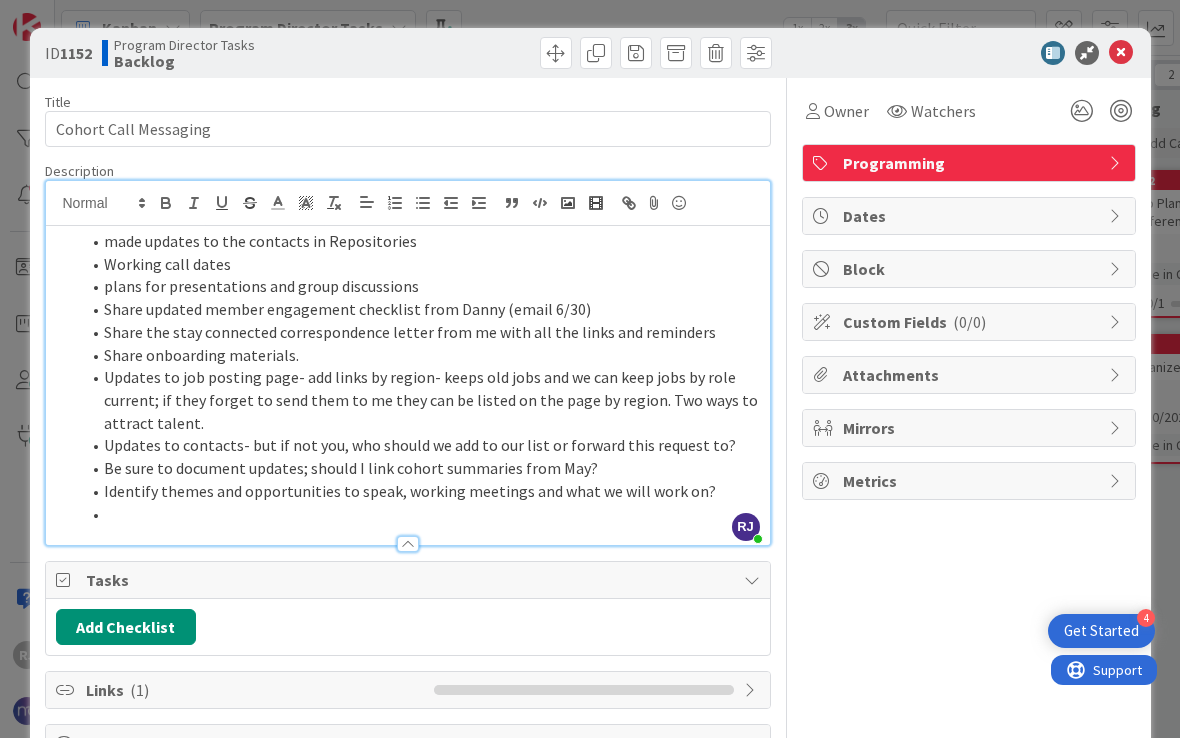 click on "made updates to the contacts in Repositories" at bounding box center [420, 241] 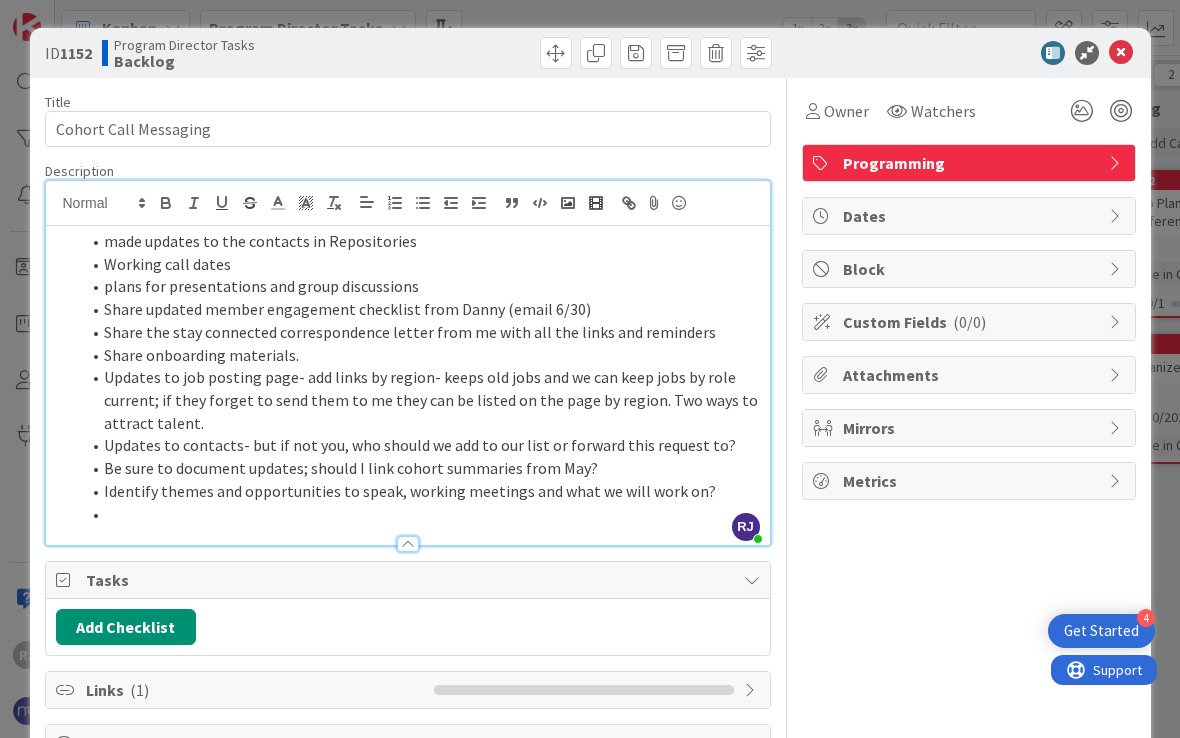 click on "made updates to the contacts in Repositories" at bounding box center [420, 241] 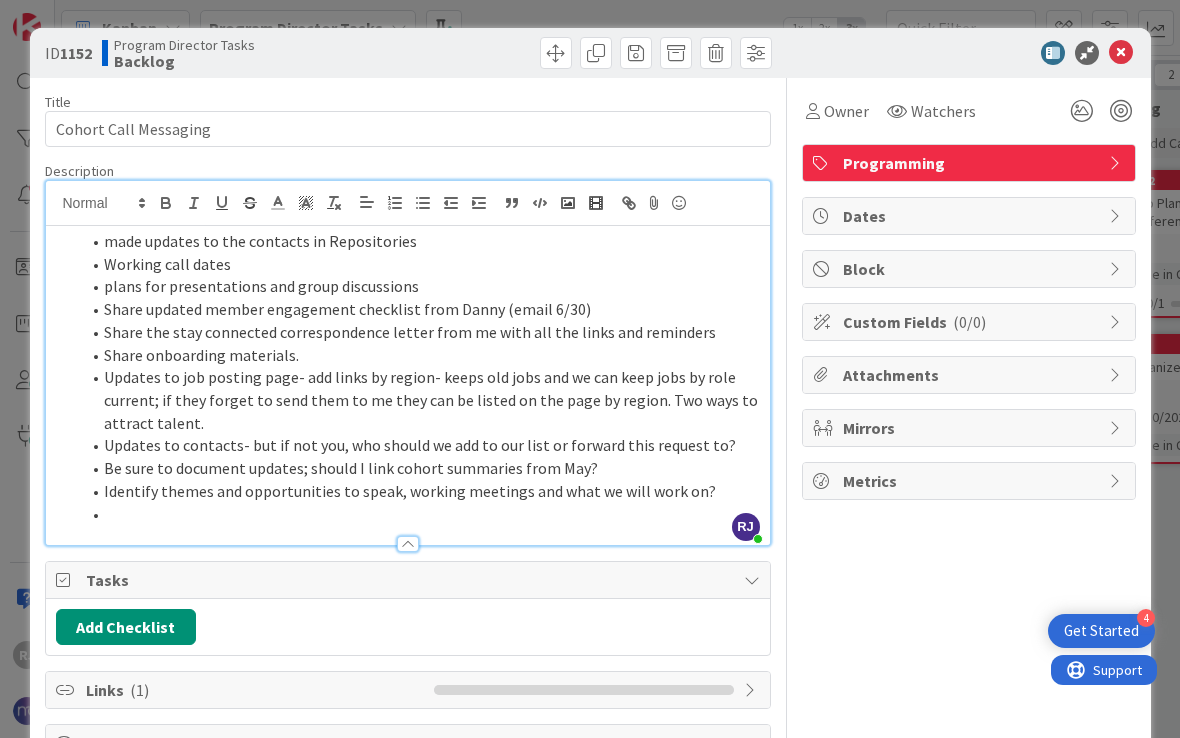 type 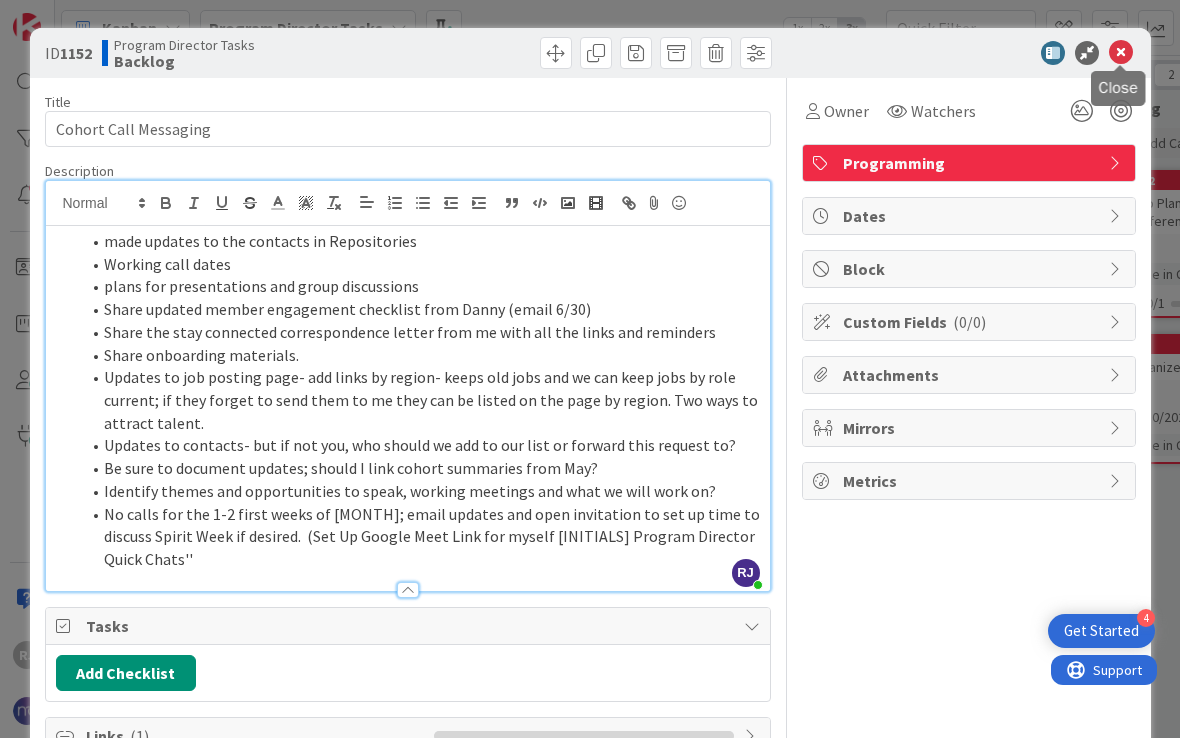 click at bounding box center [1121, 53] 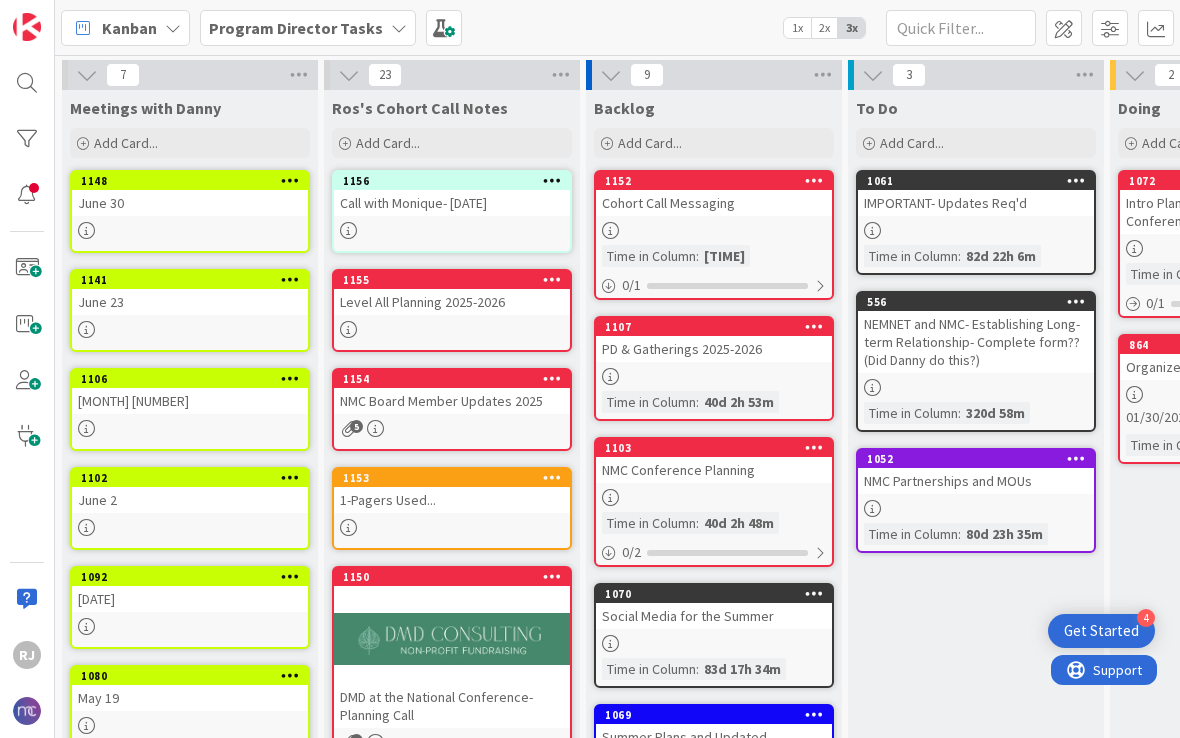 scroll, scrollTop: 0, scrollLeft: 0, axis: both 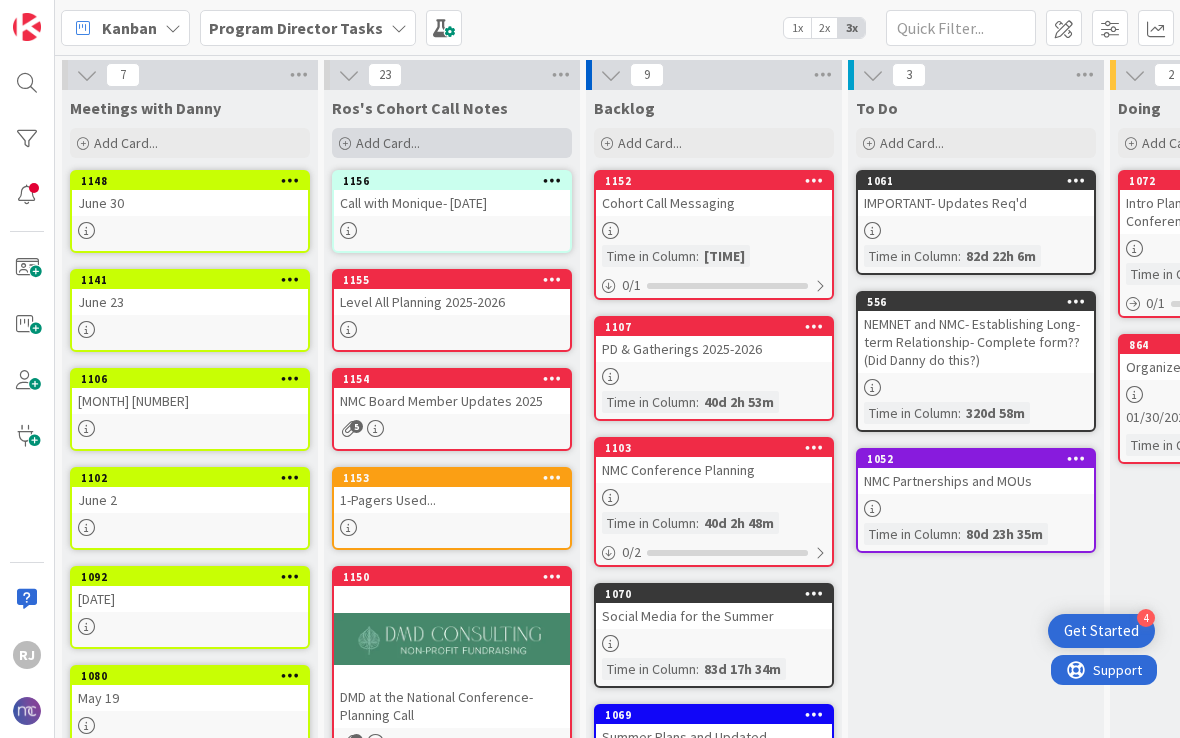 click on "Add Card..." at bounding box center (388, 143) 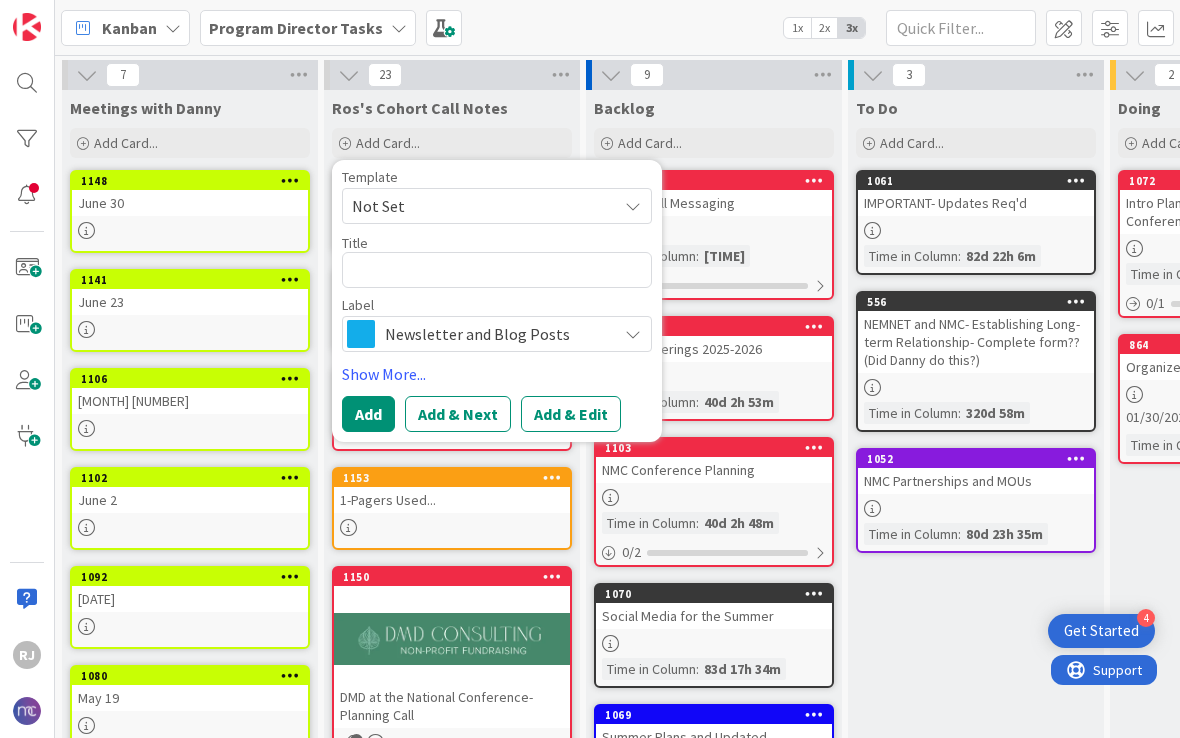 click on "Newsletter and Blog Posts" at bounding box center [496, 334] 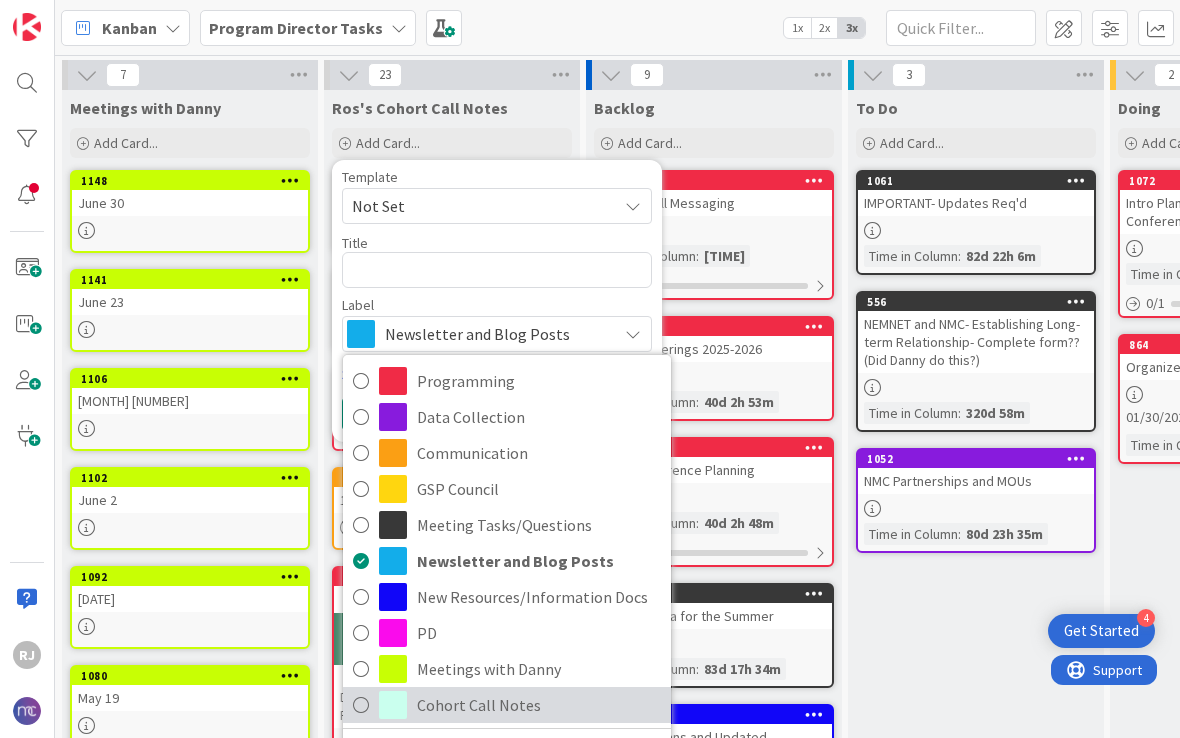 click on "Cohort Call Notes" at bounding box center [539, 705] 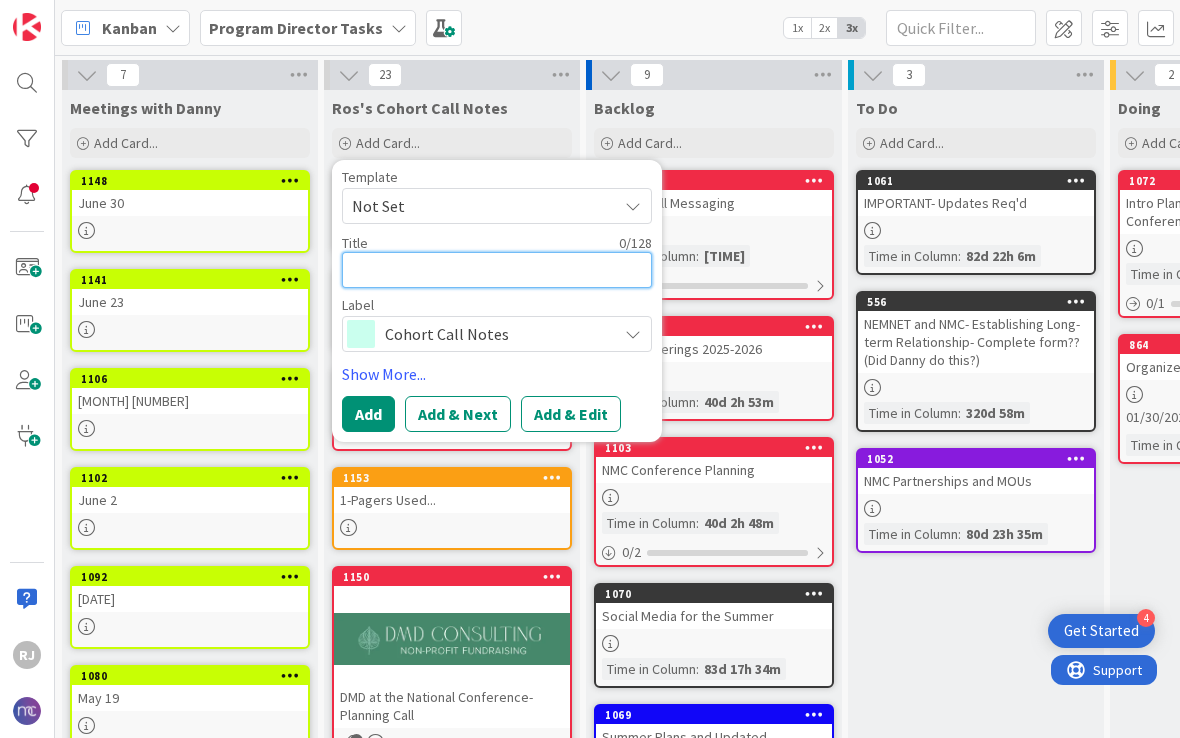 click at bounding box center (497, 270) 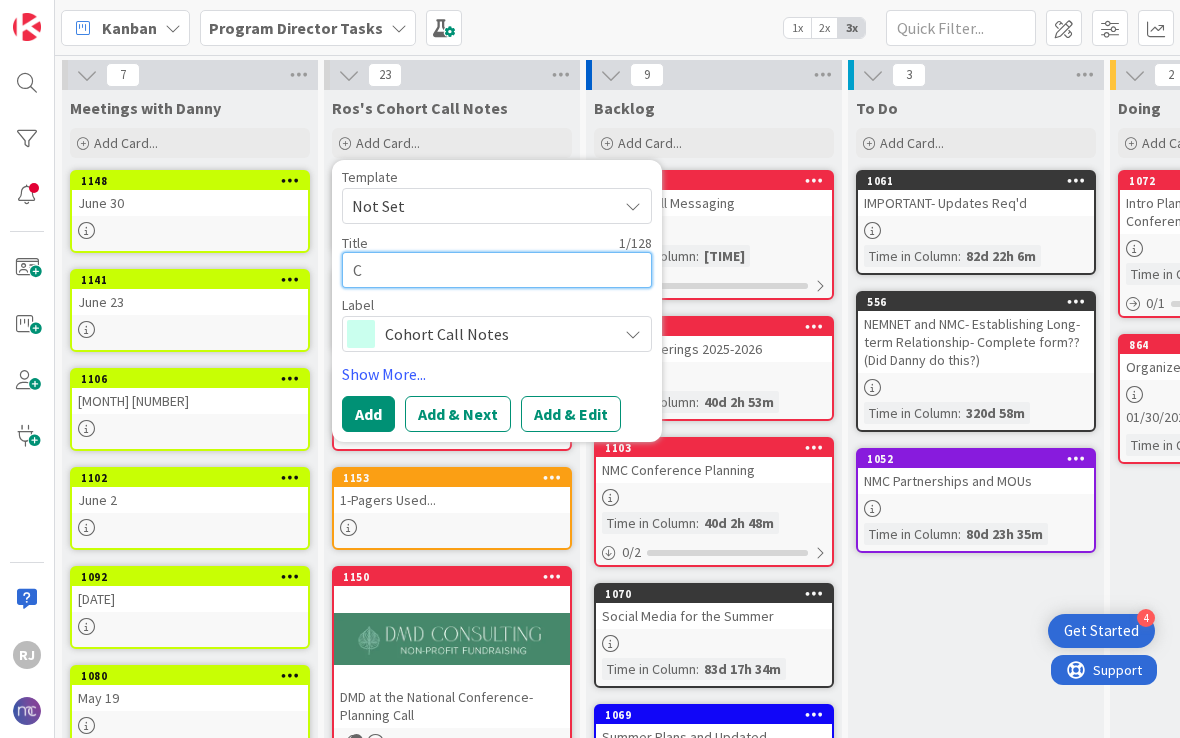 type on "x" 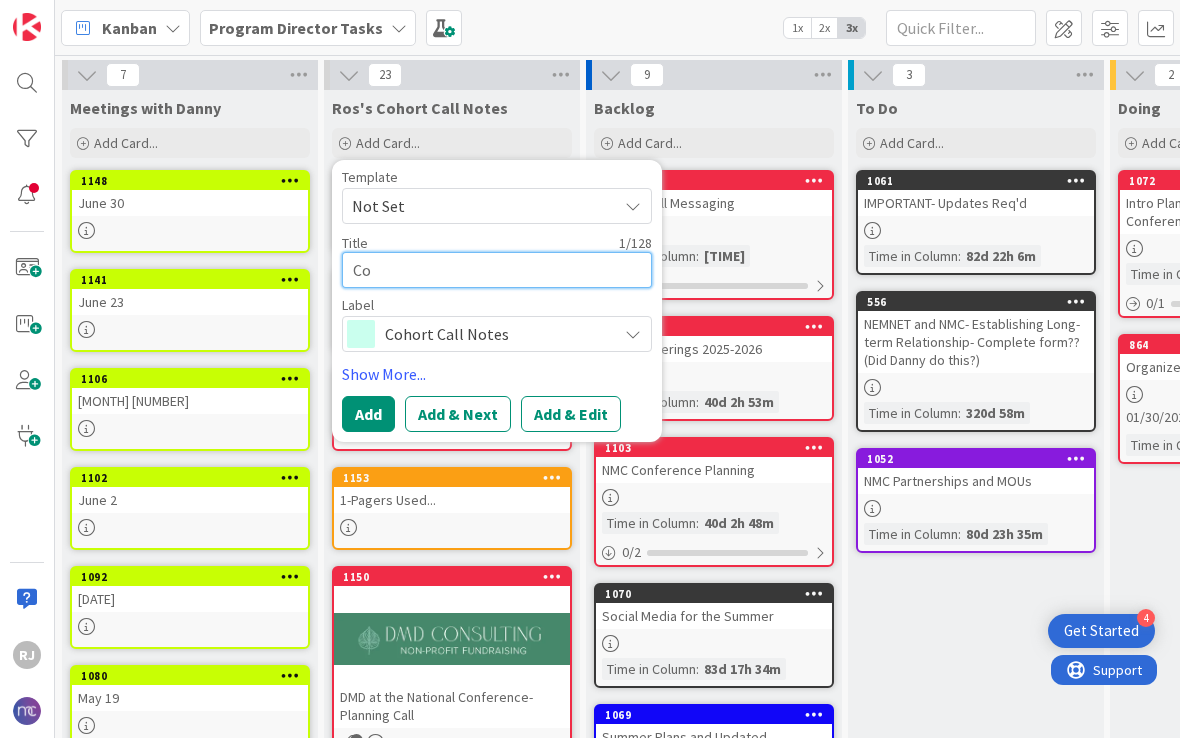type on "x" 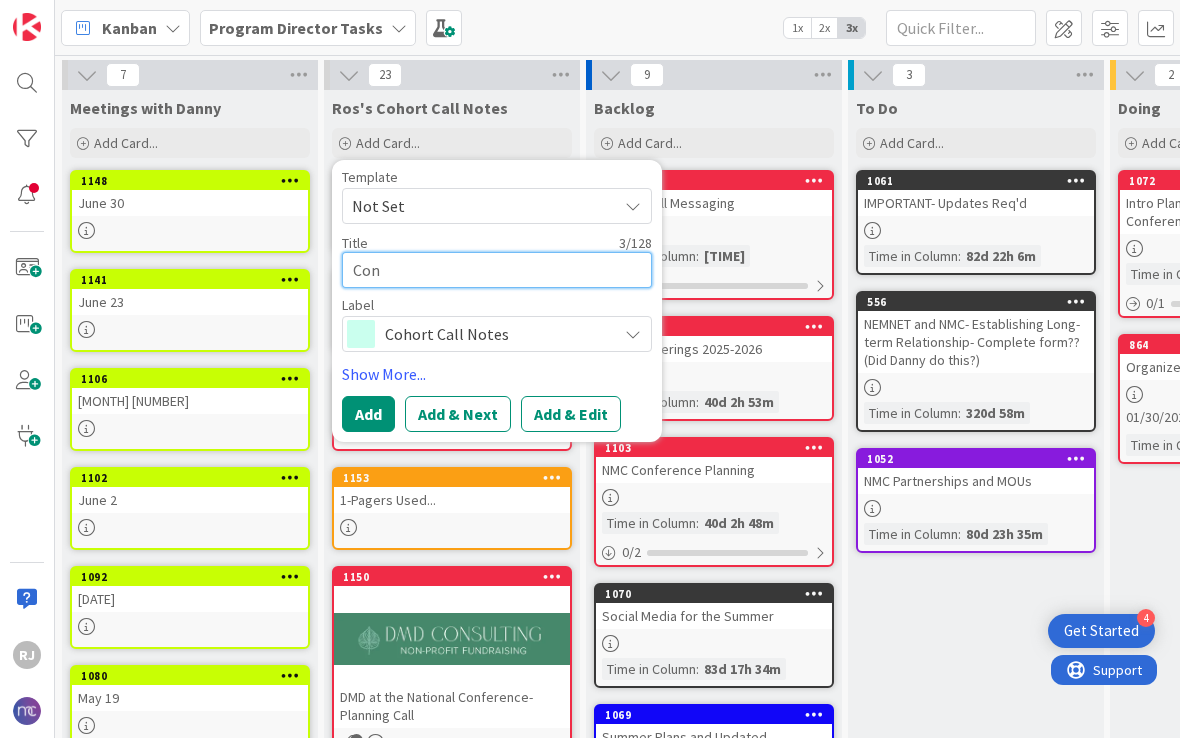 type on "x" 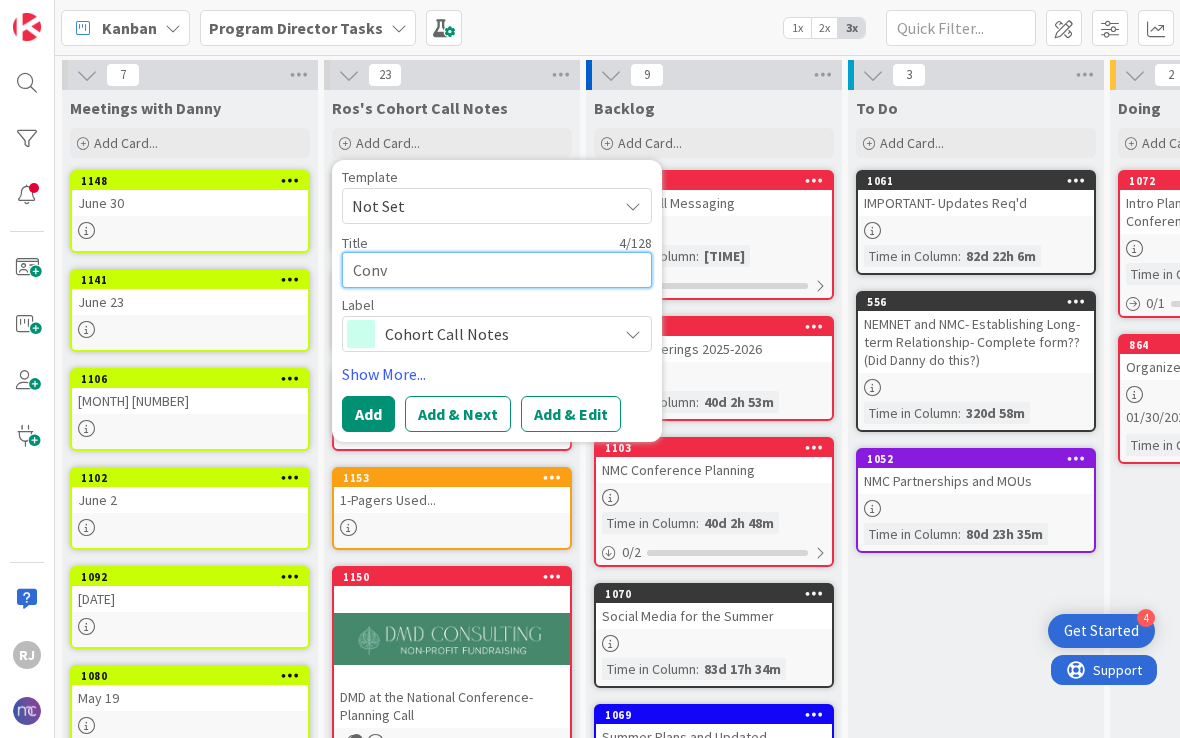 type on "x" 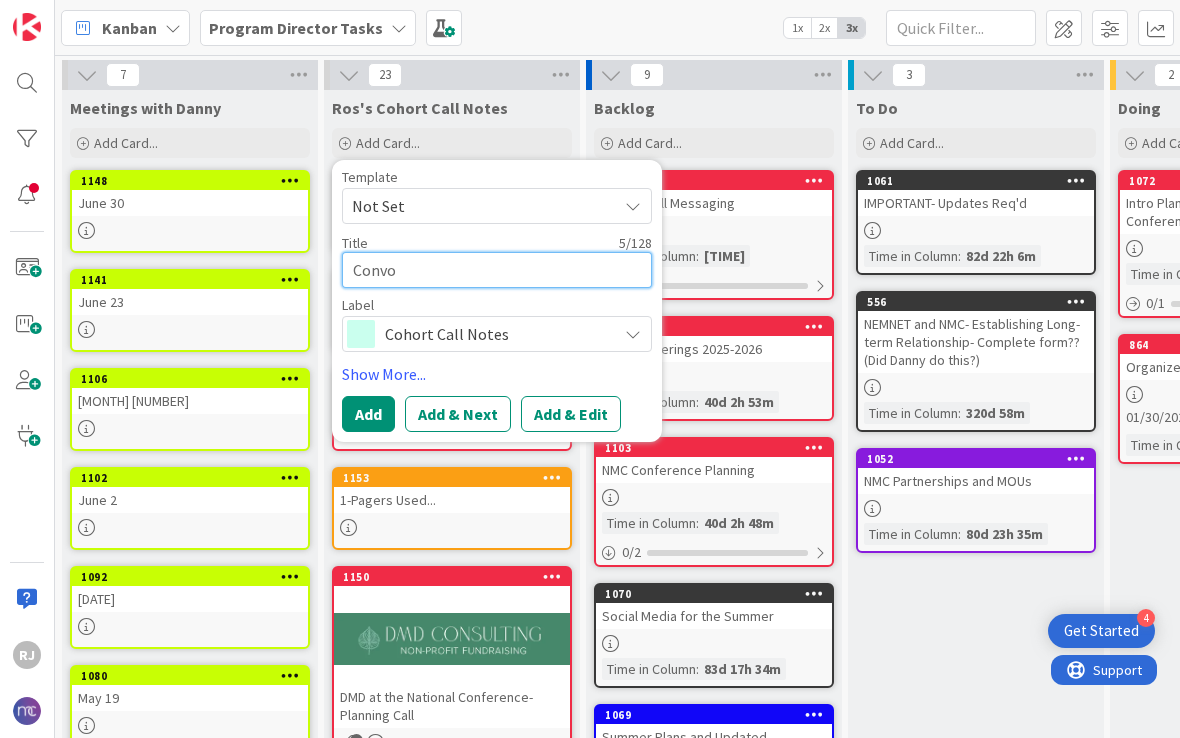 type on "x" 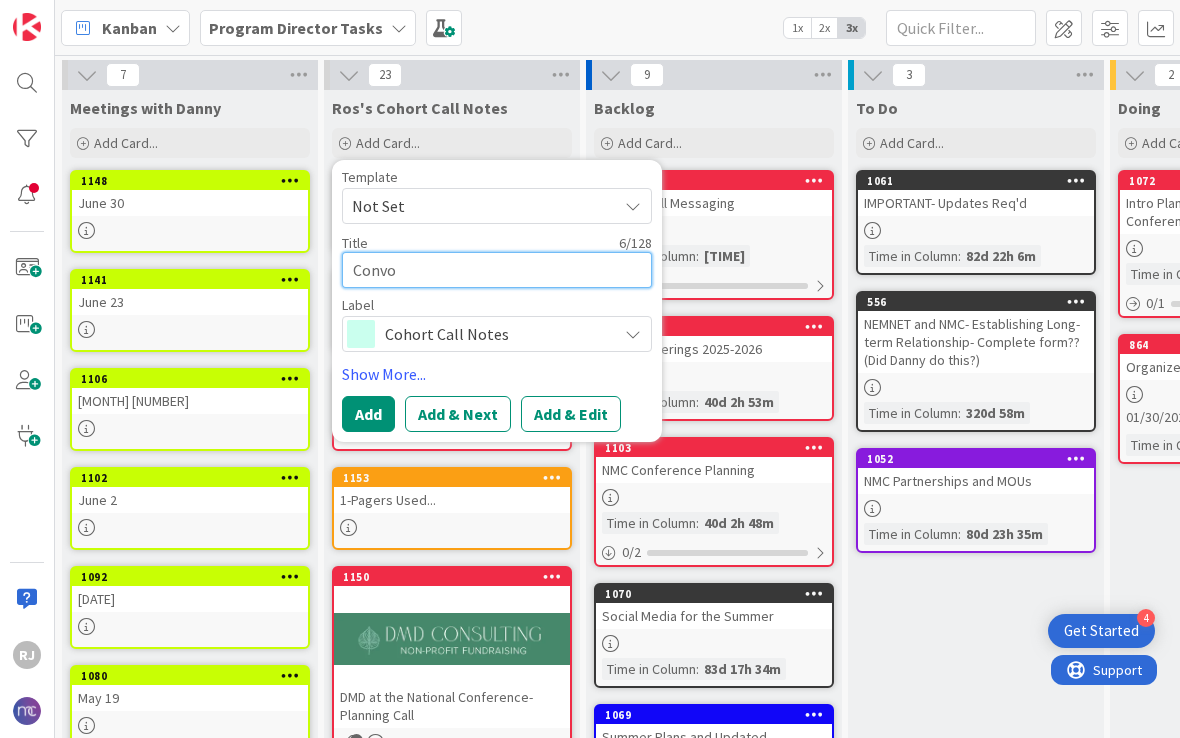 type on "x" 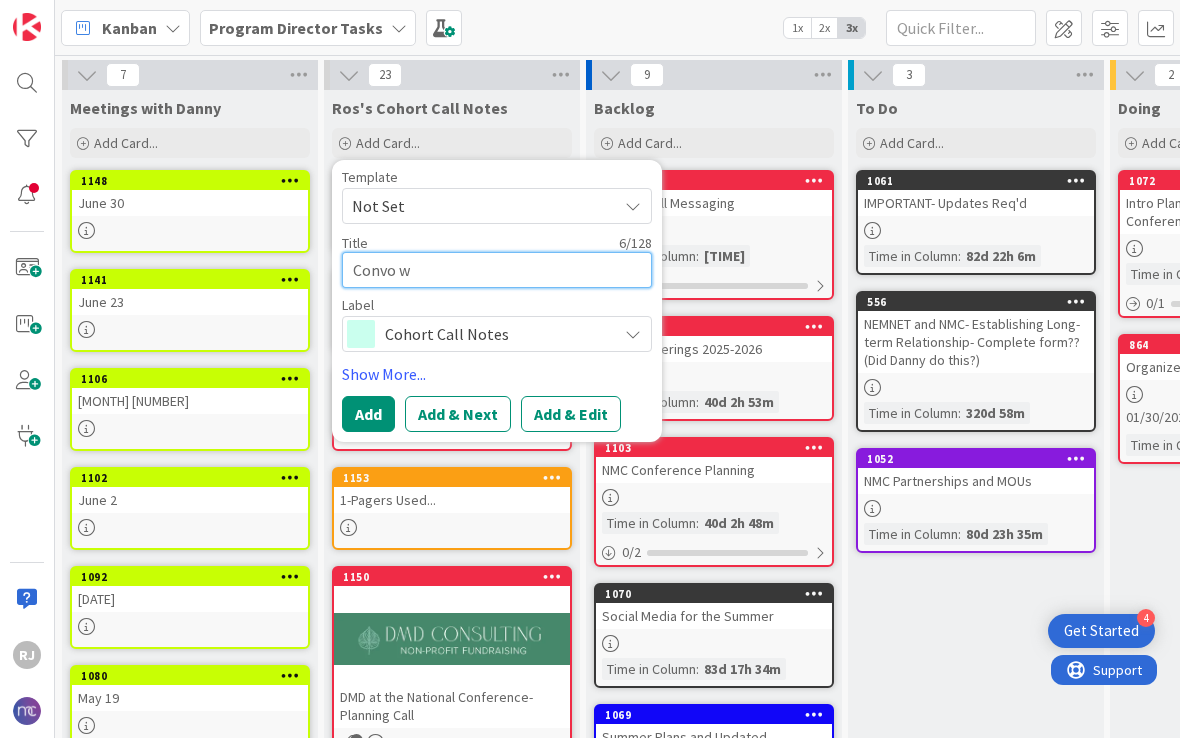 type on "x" 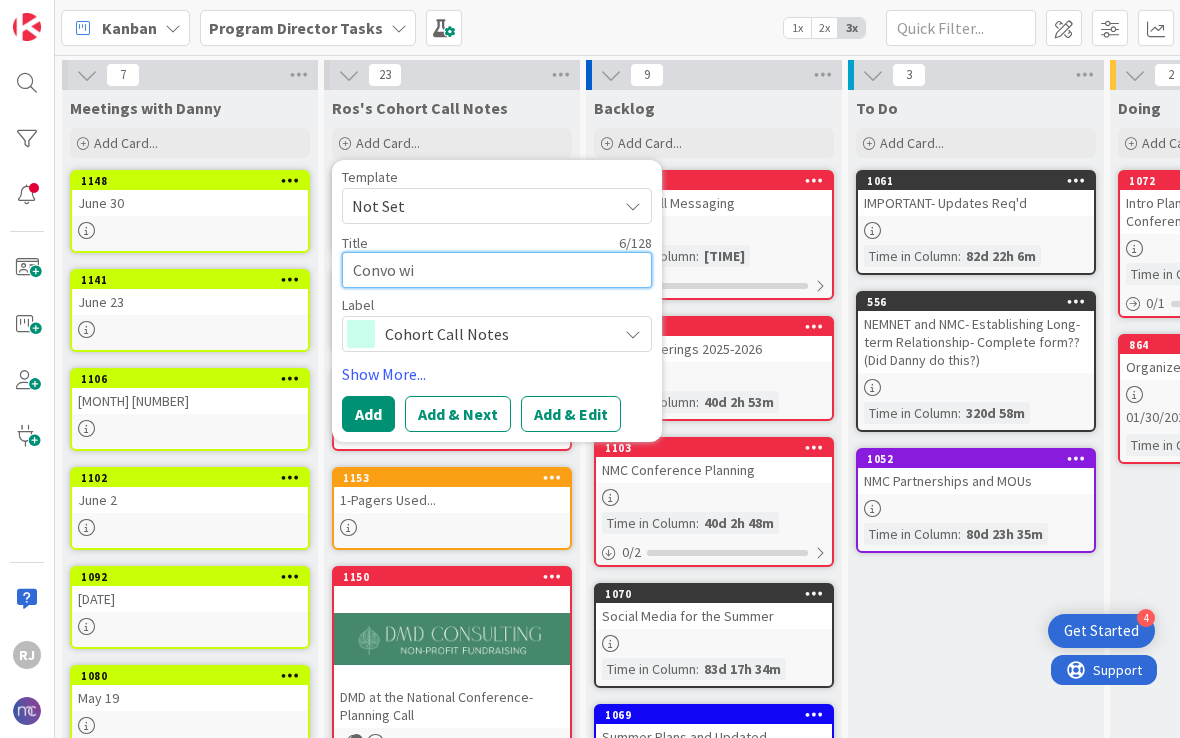 type on "x" 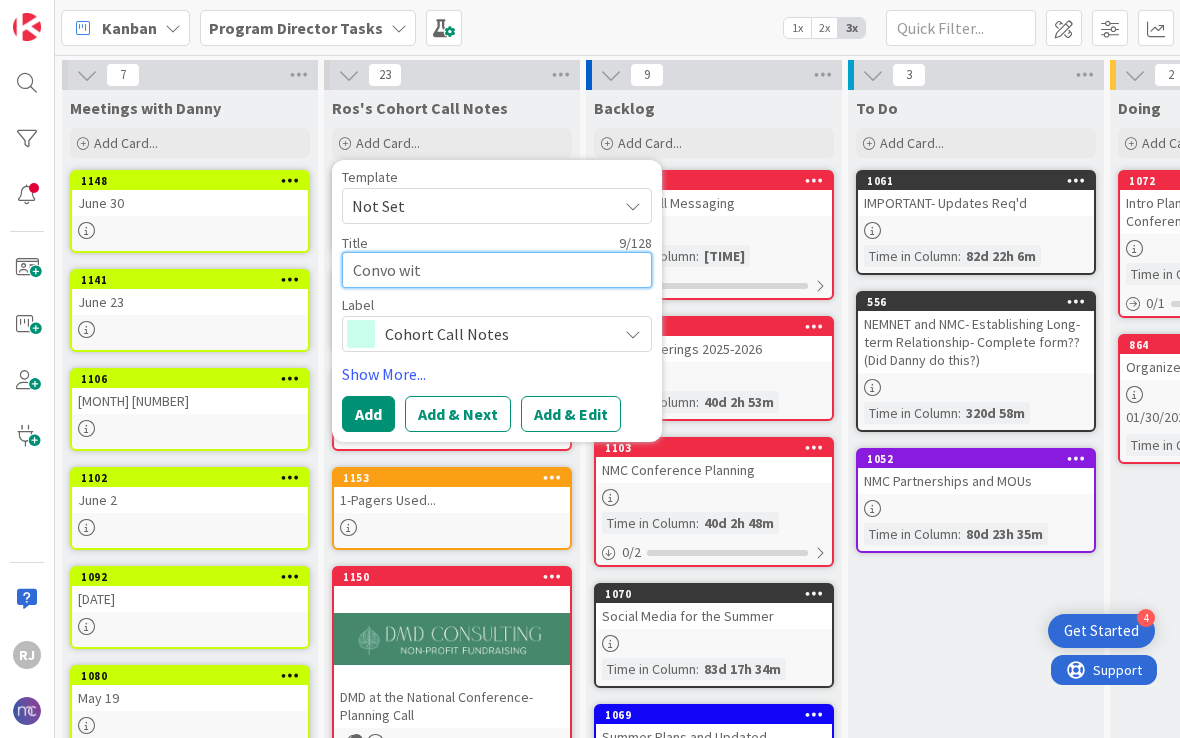type on "x" 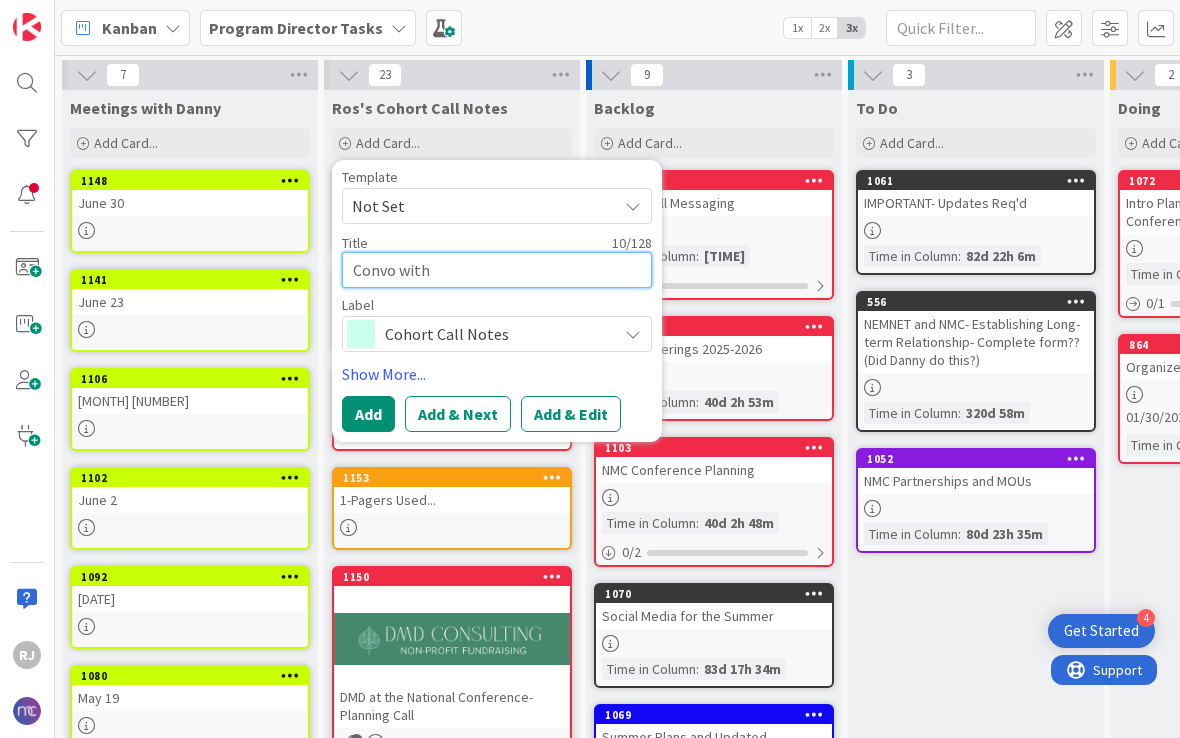 type on "x" 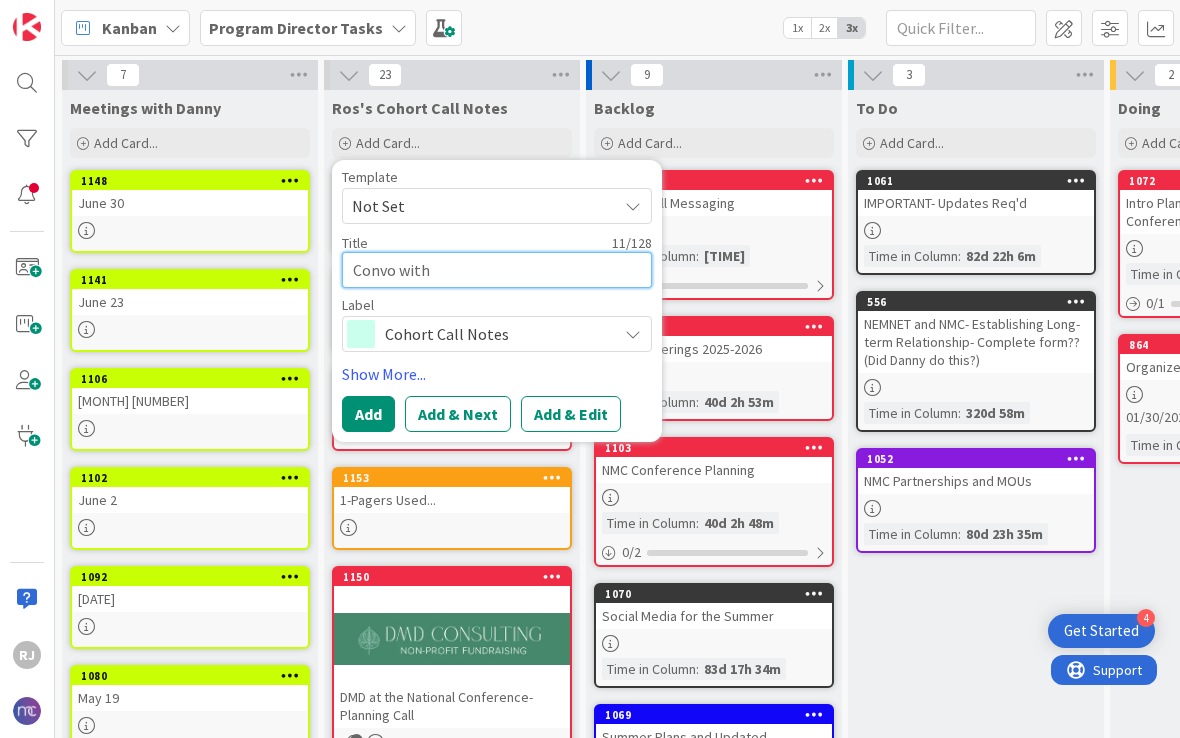 type on "x" 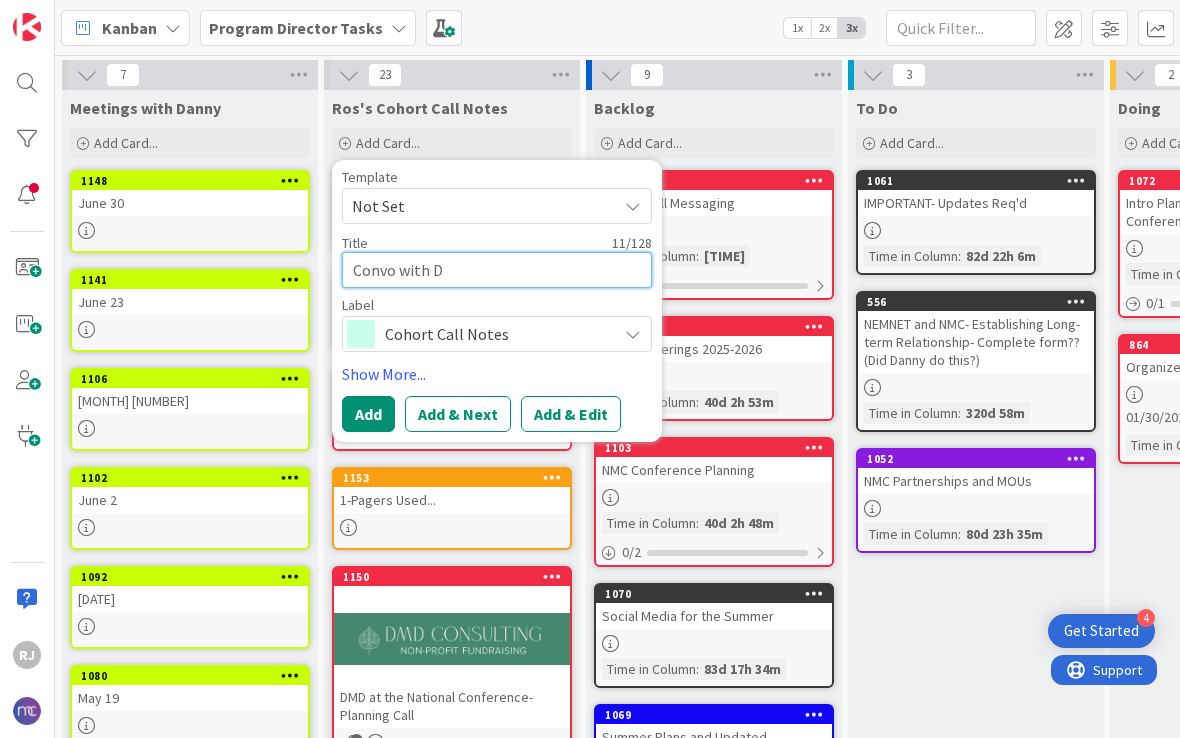 type on "x" 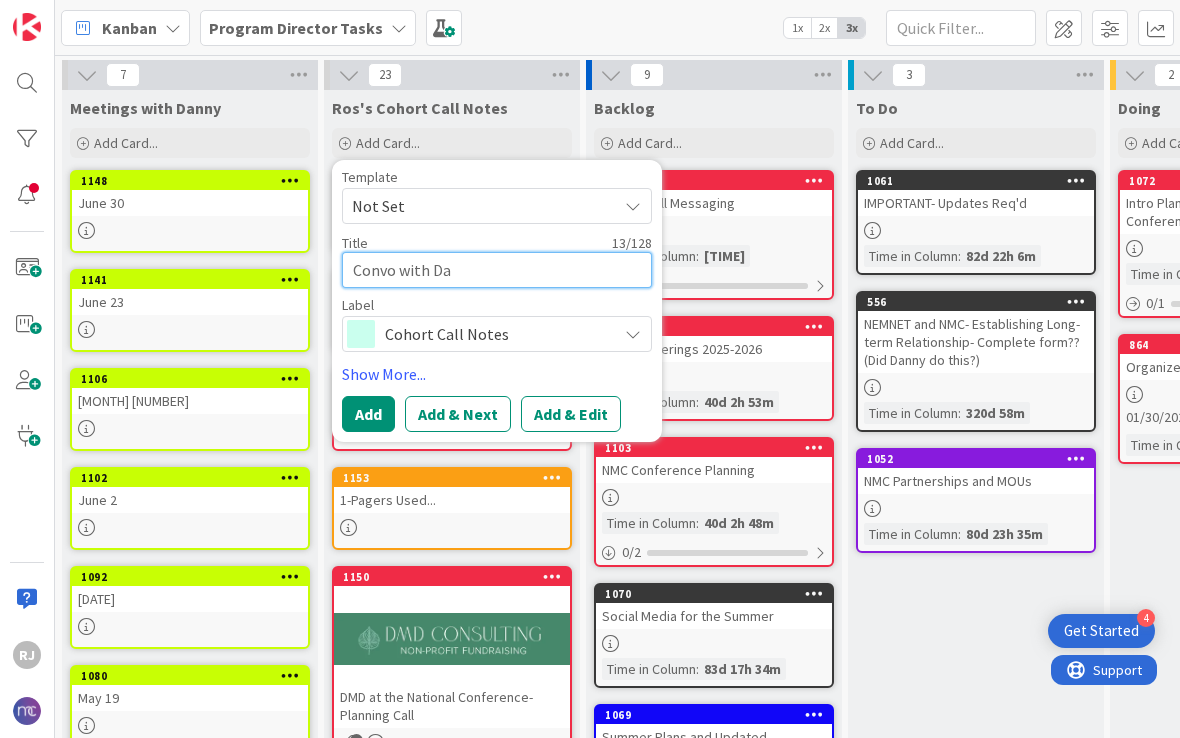 type on "x" 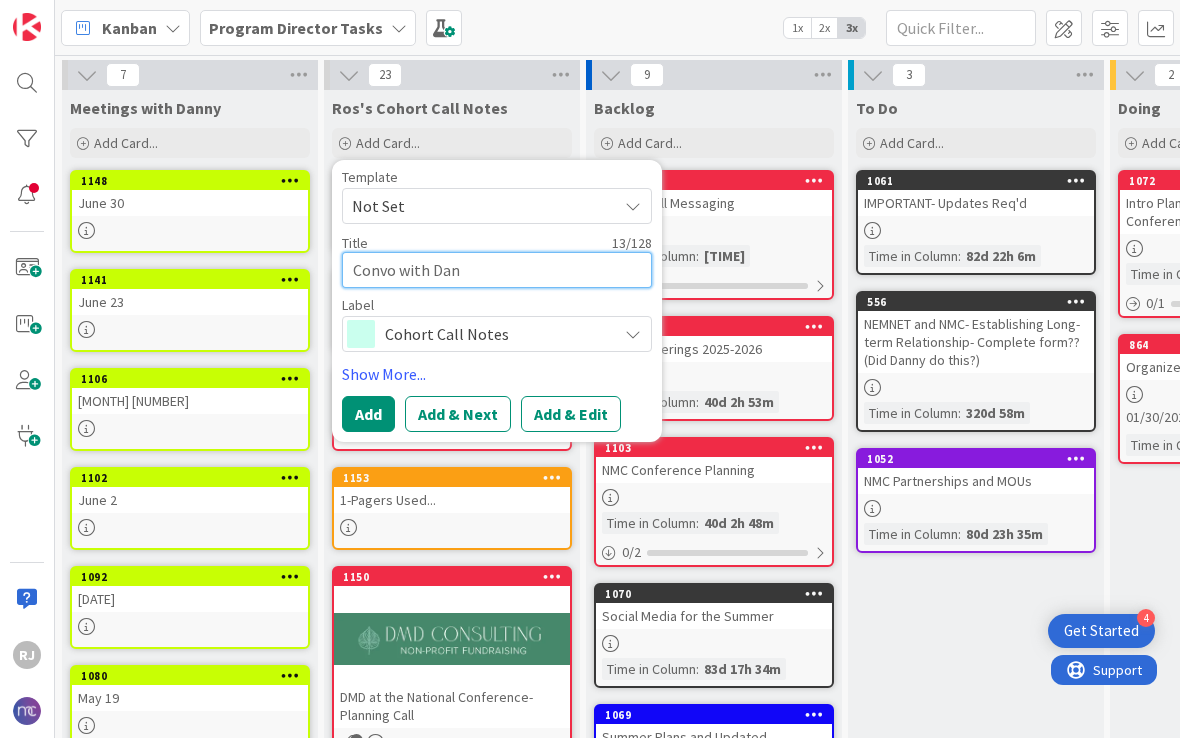 type on "x" 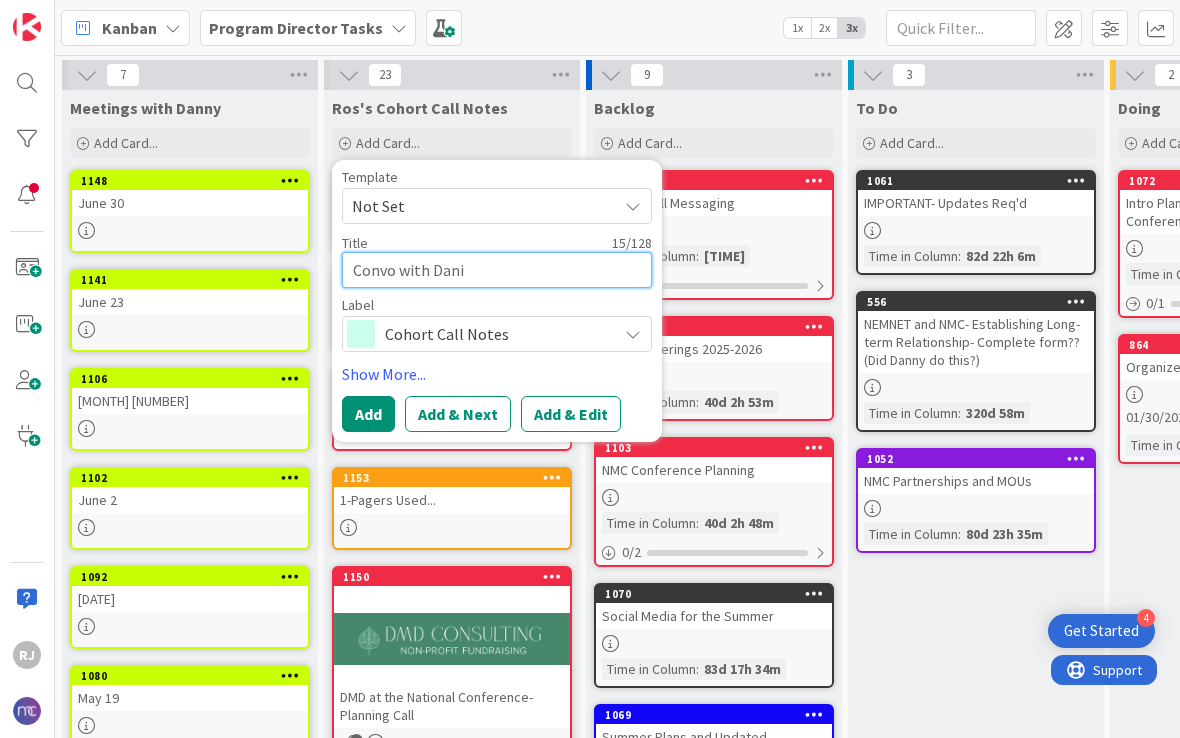 type on "x" 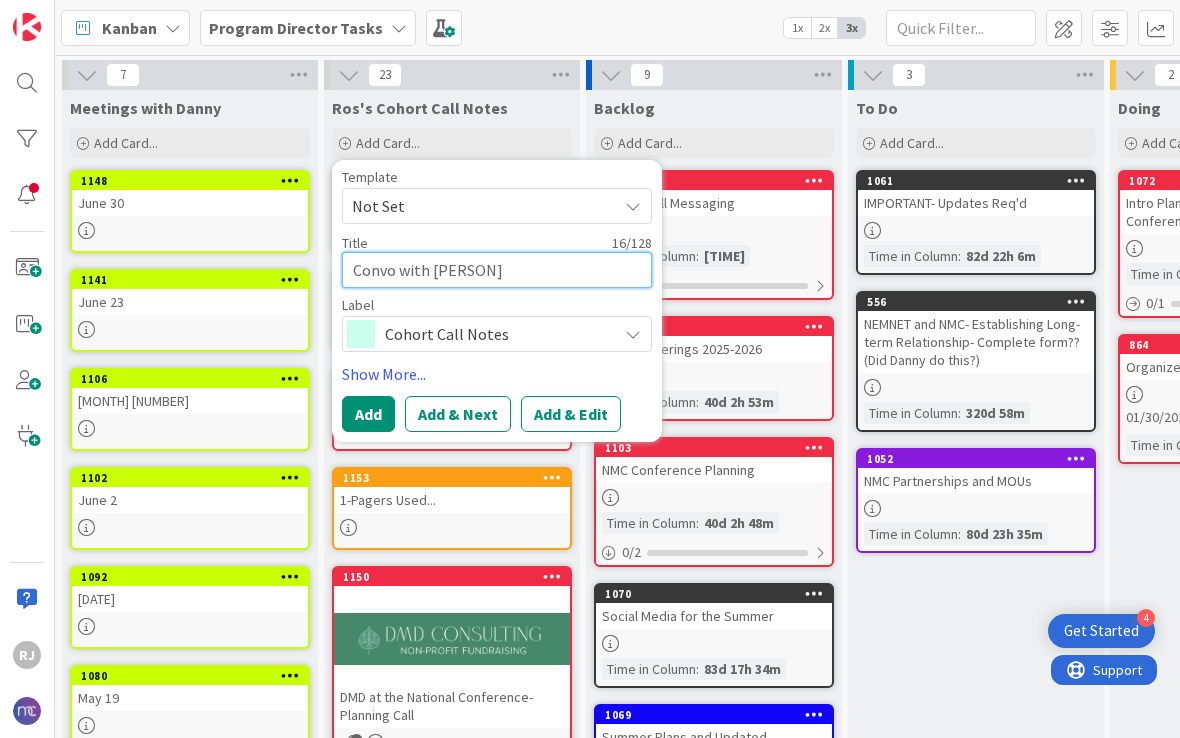 type on "x" 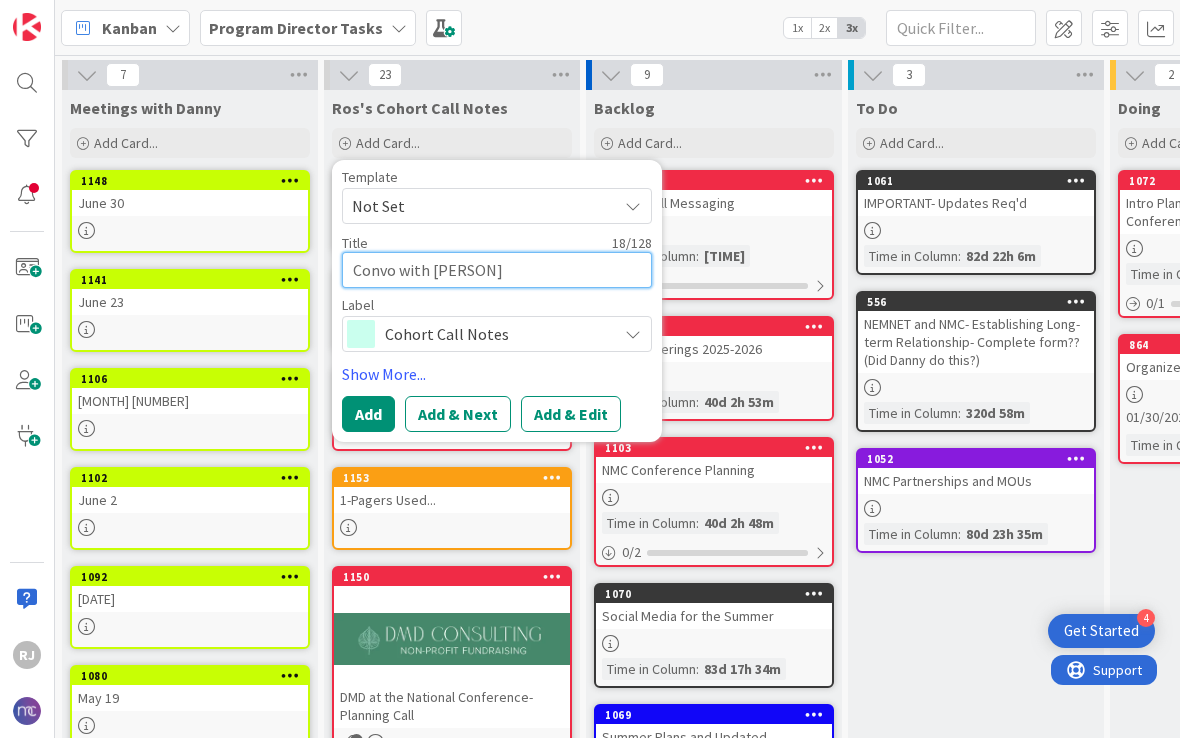 type on "x" 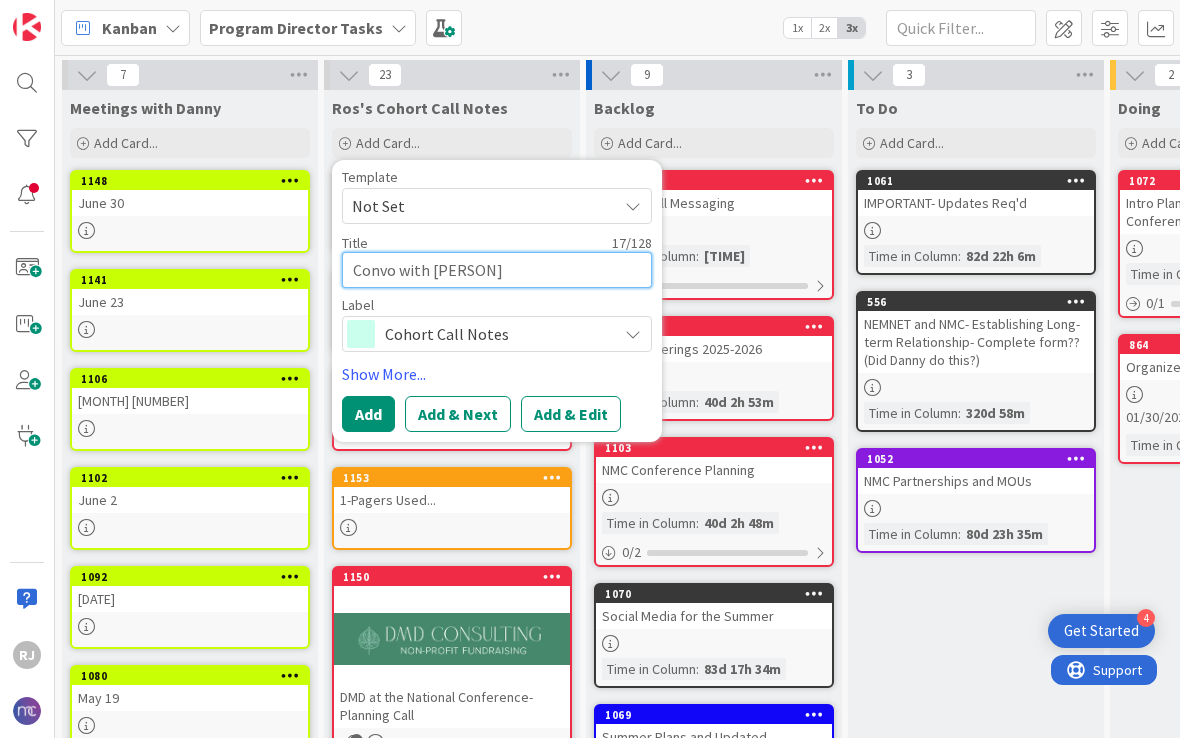 type on "x" 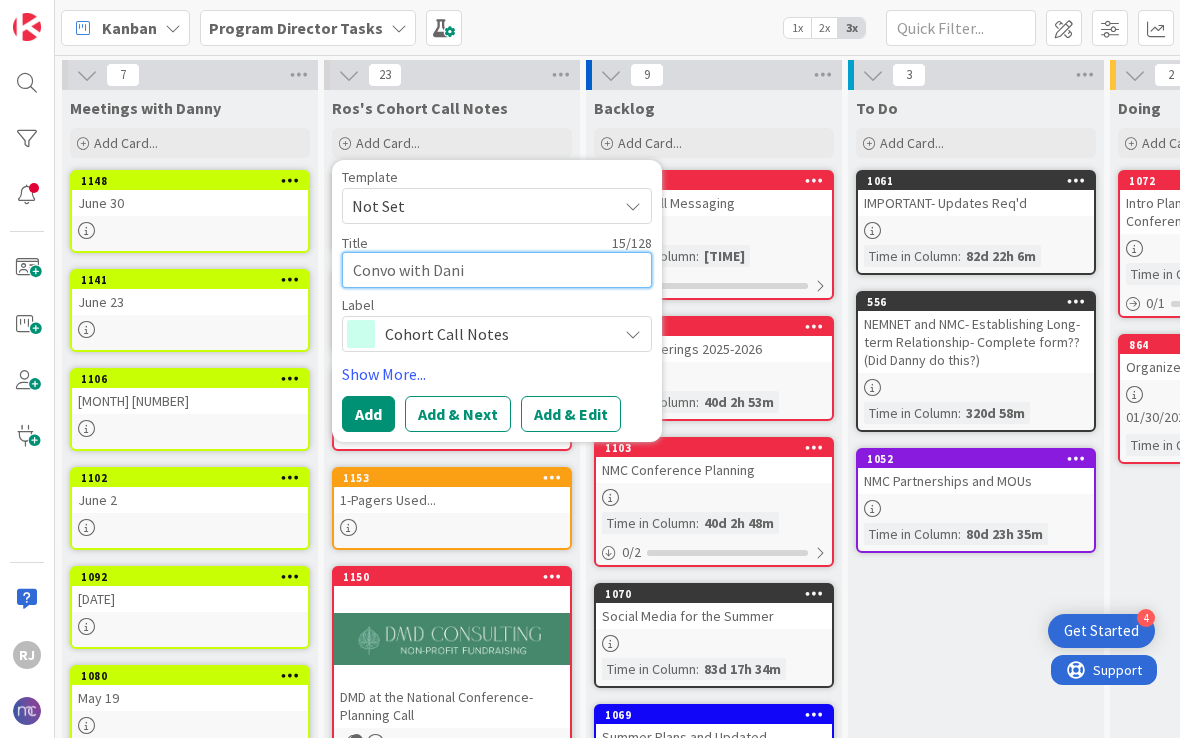 type on "x" 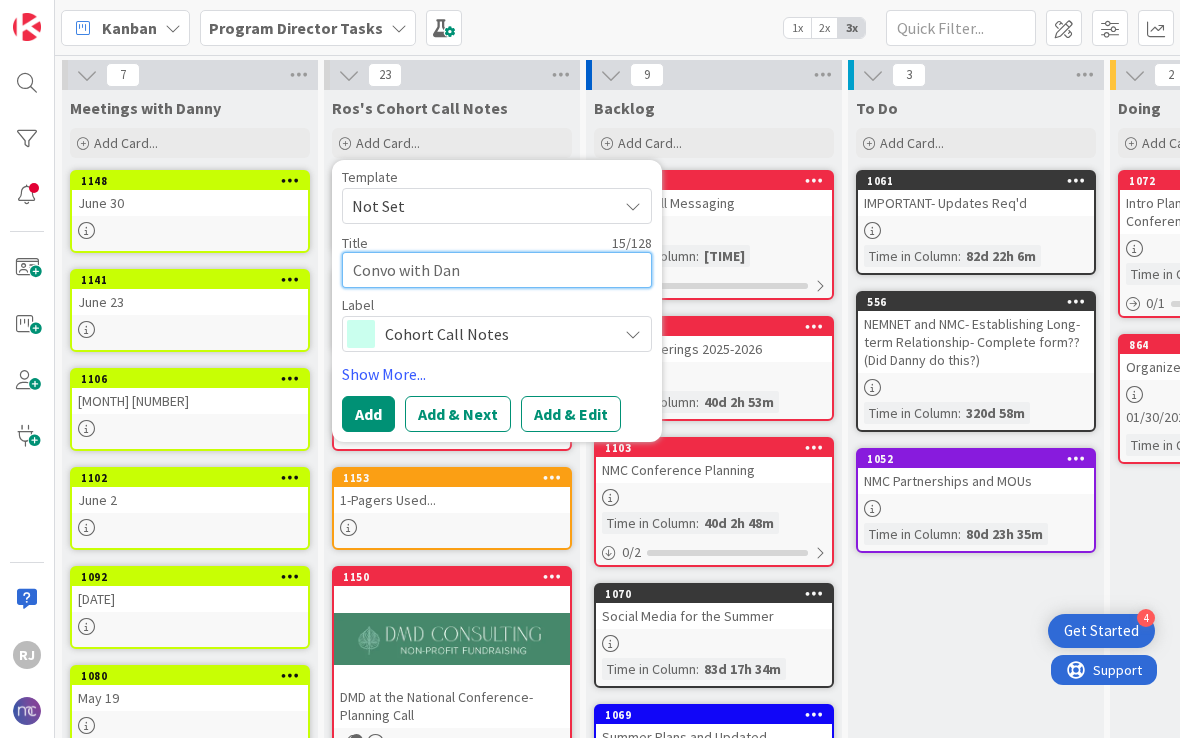 type on "x" 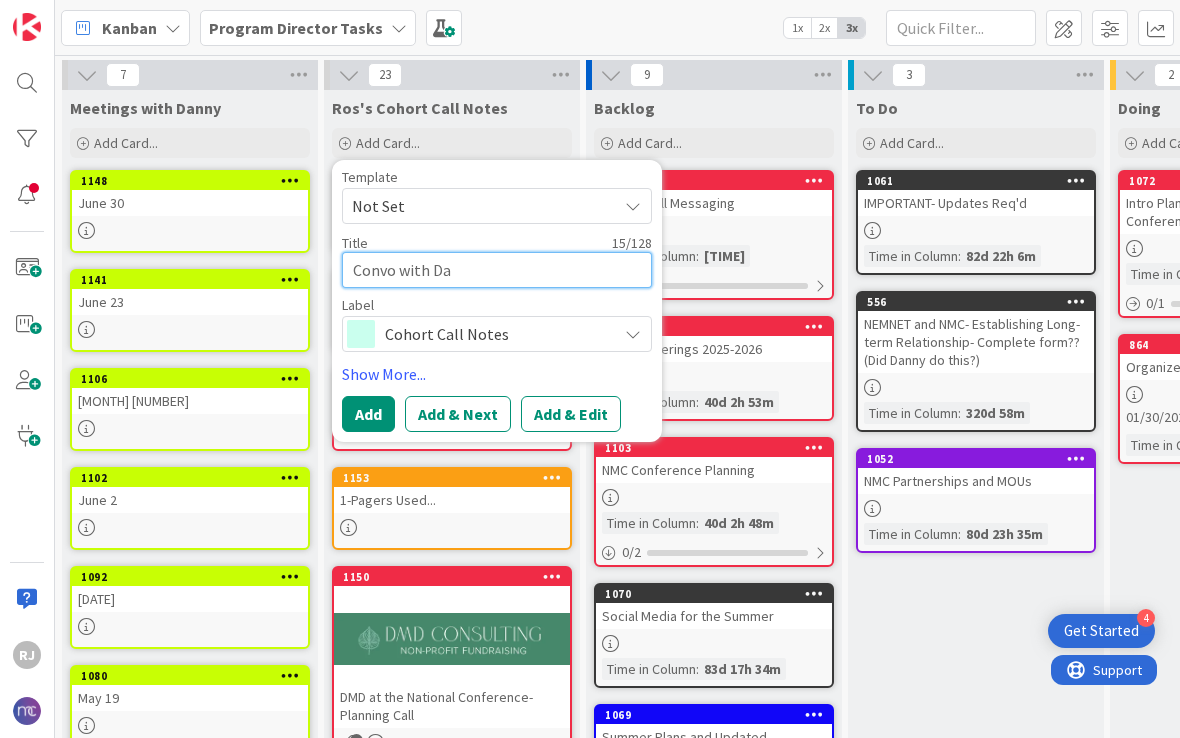 type on "x" 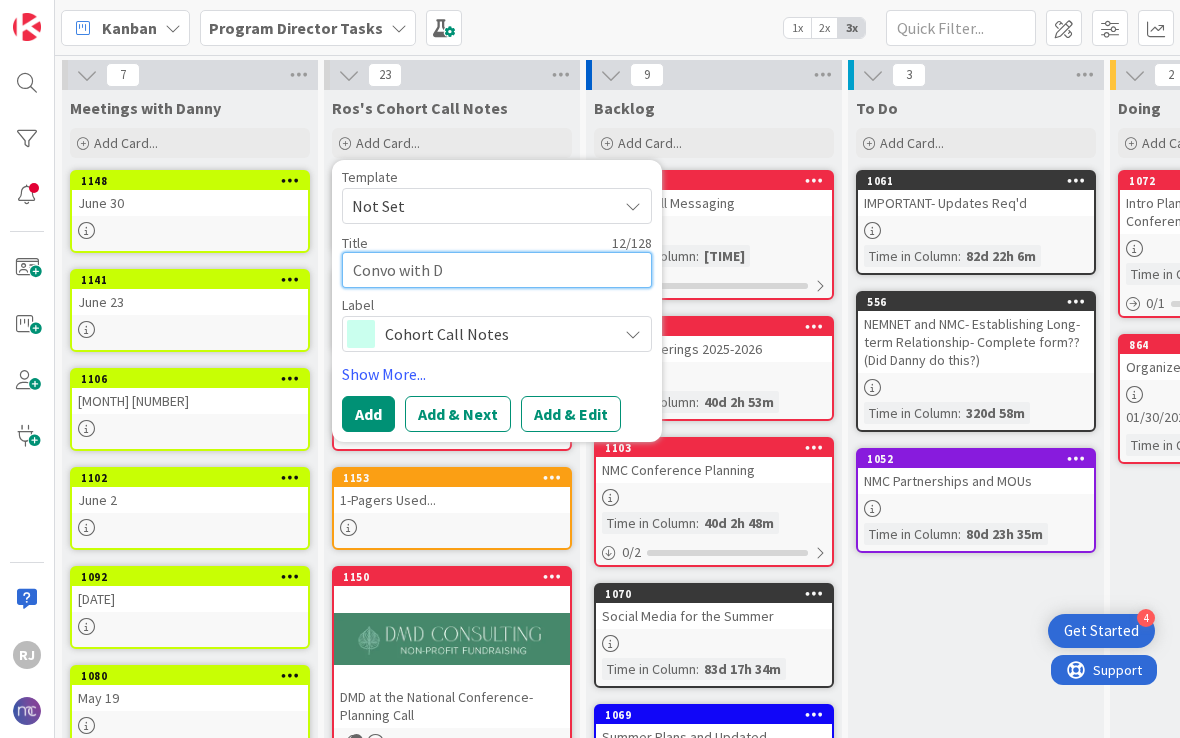 type on "x" 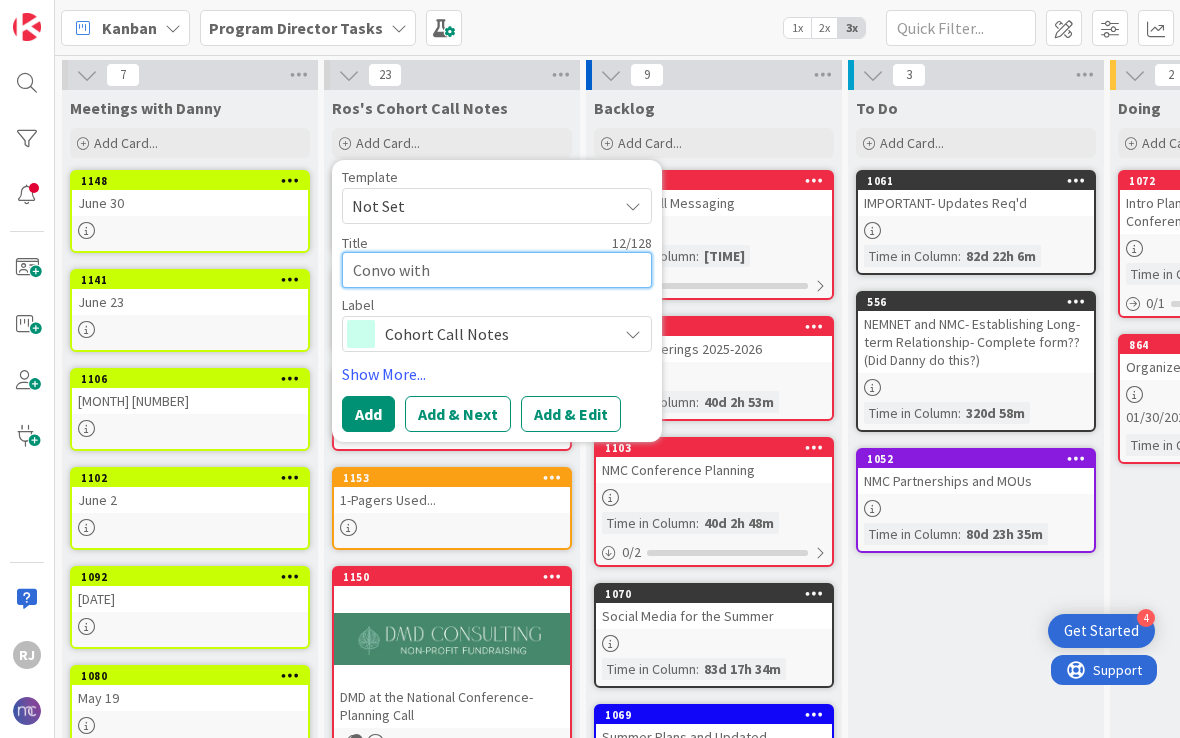 type on "x" 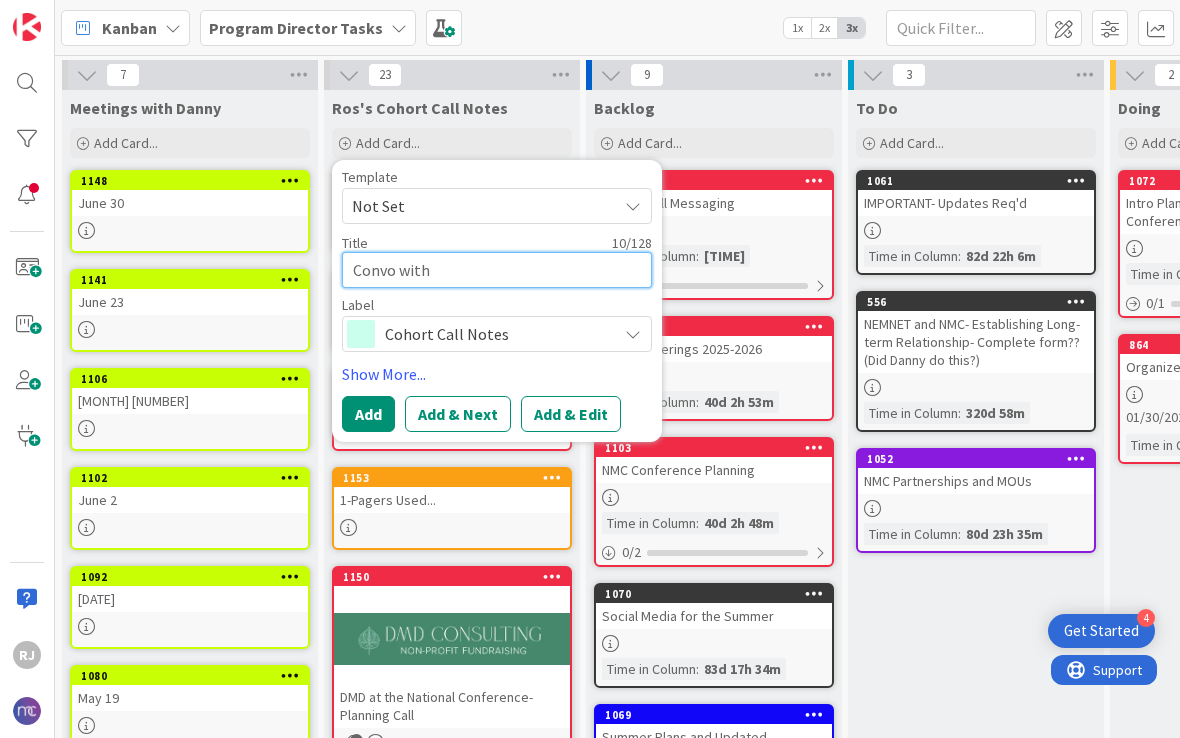 type on "x" 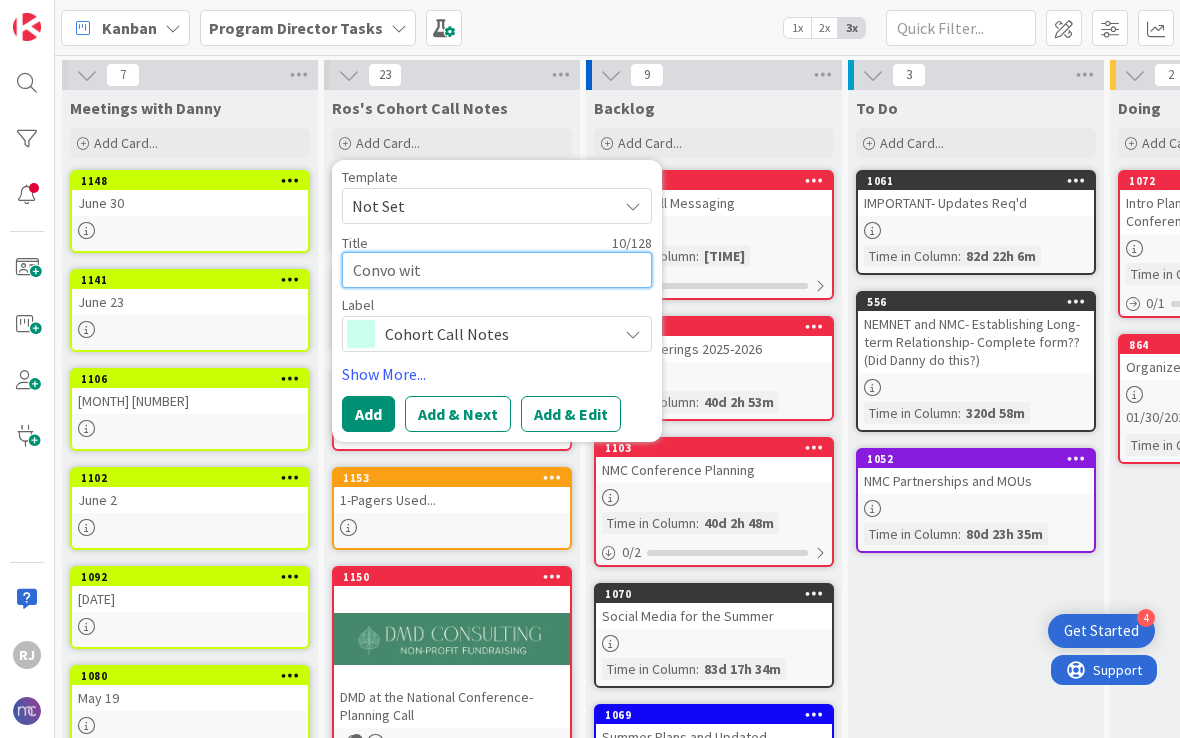 type on "x" 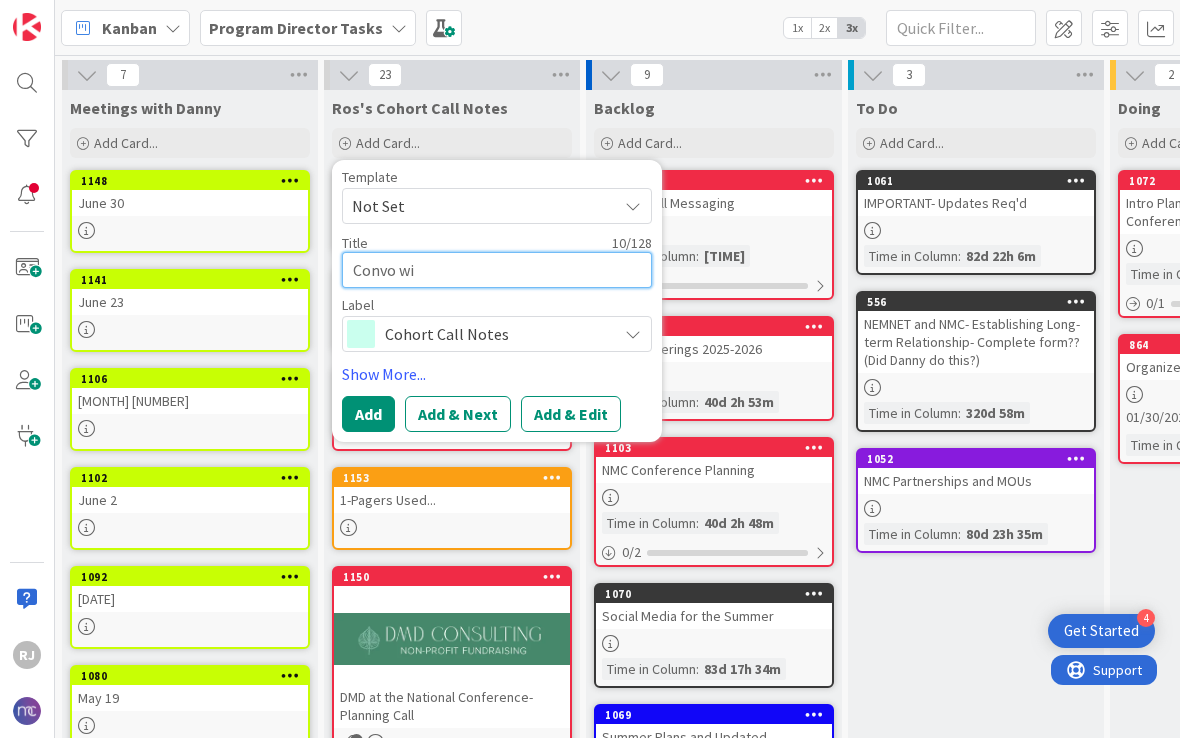 type on "x" 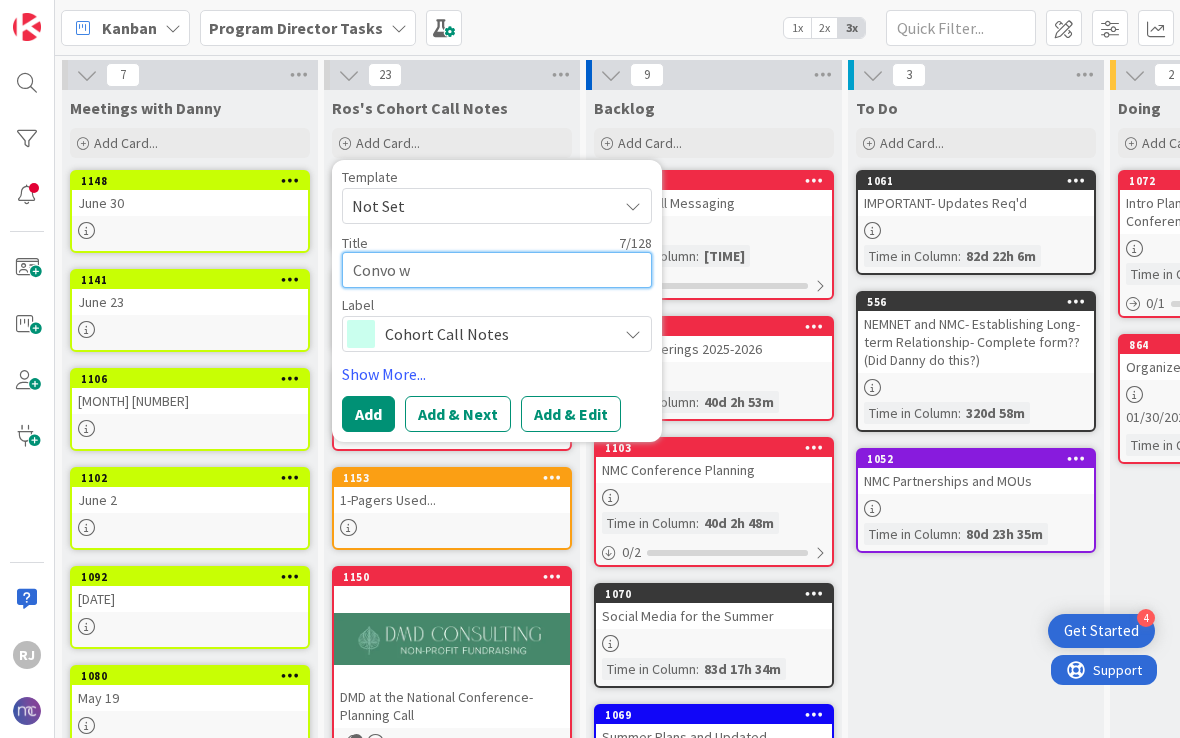 type on "x" 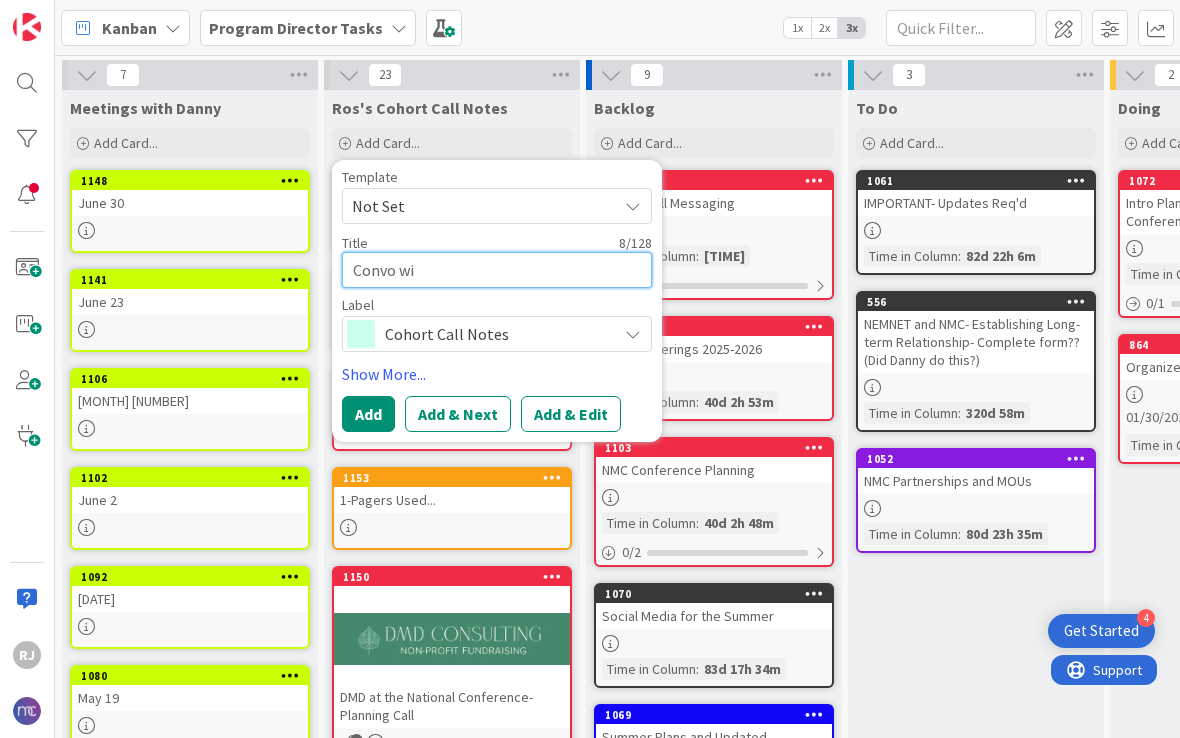 type on "x" 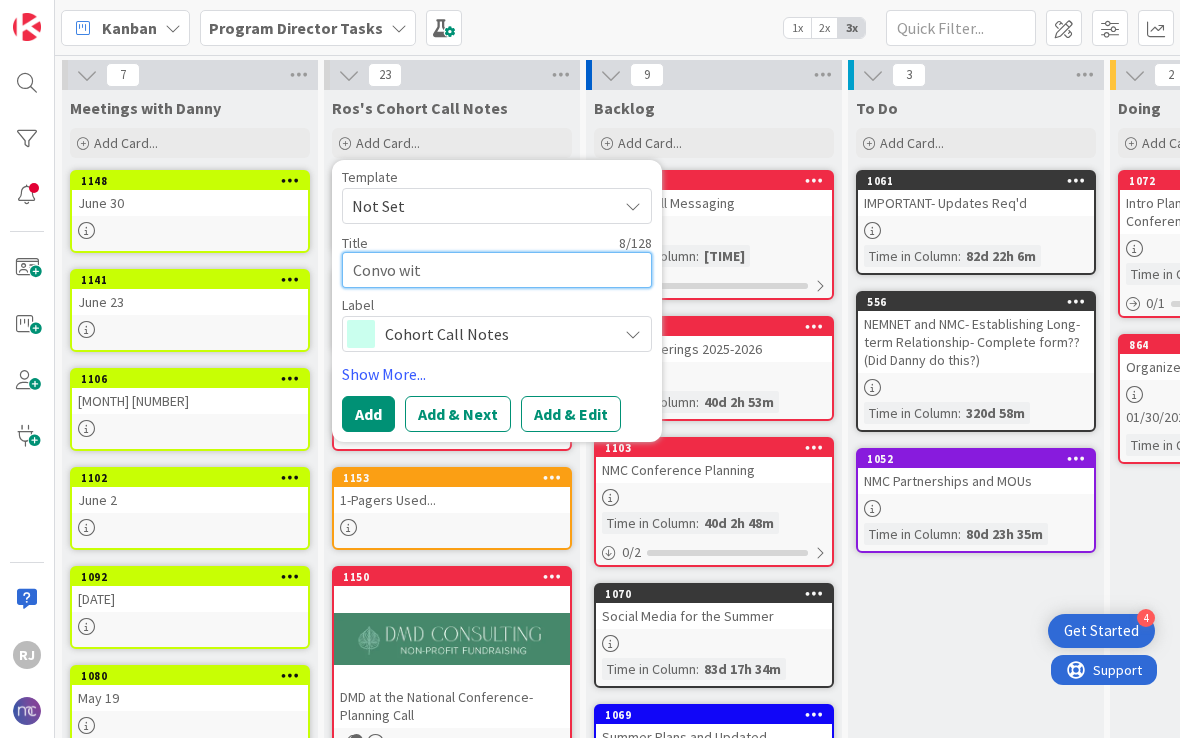 type on "x" 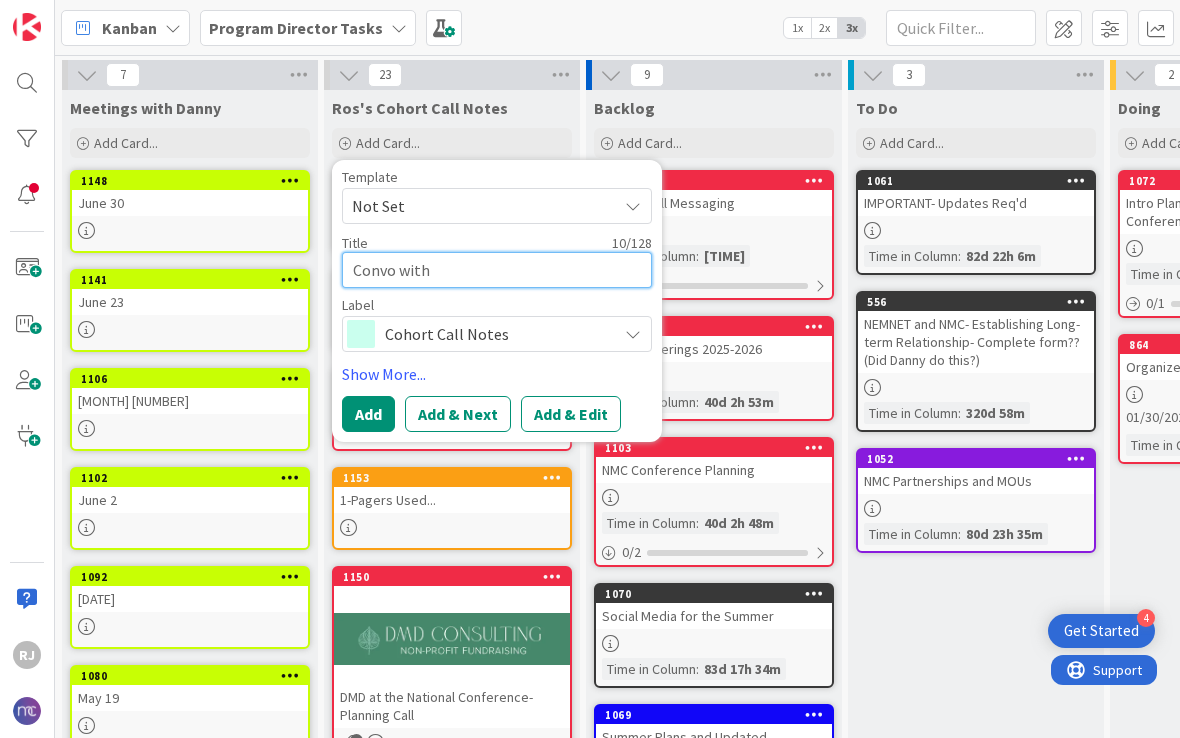 type on "x" 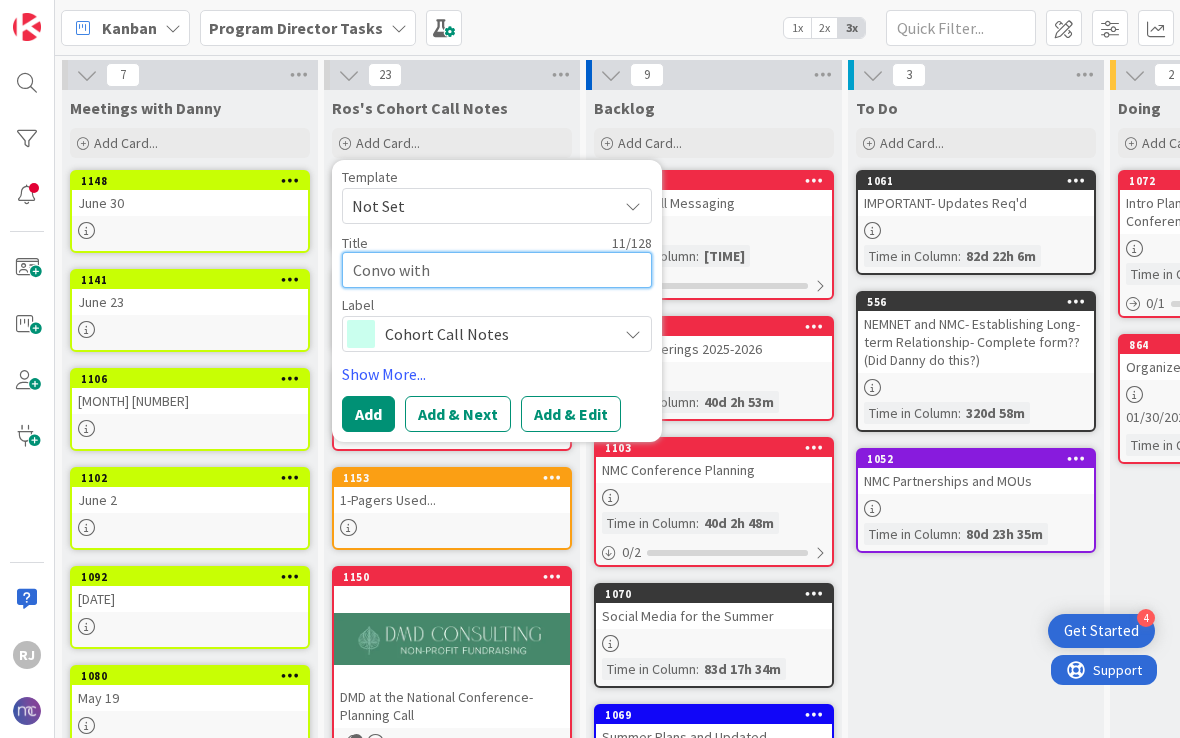 type on "x" 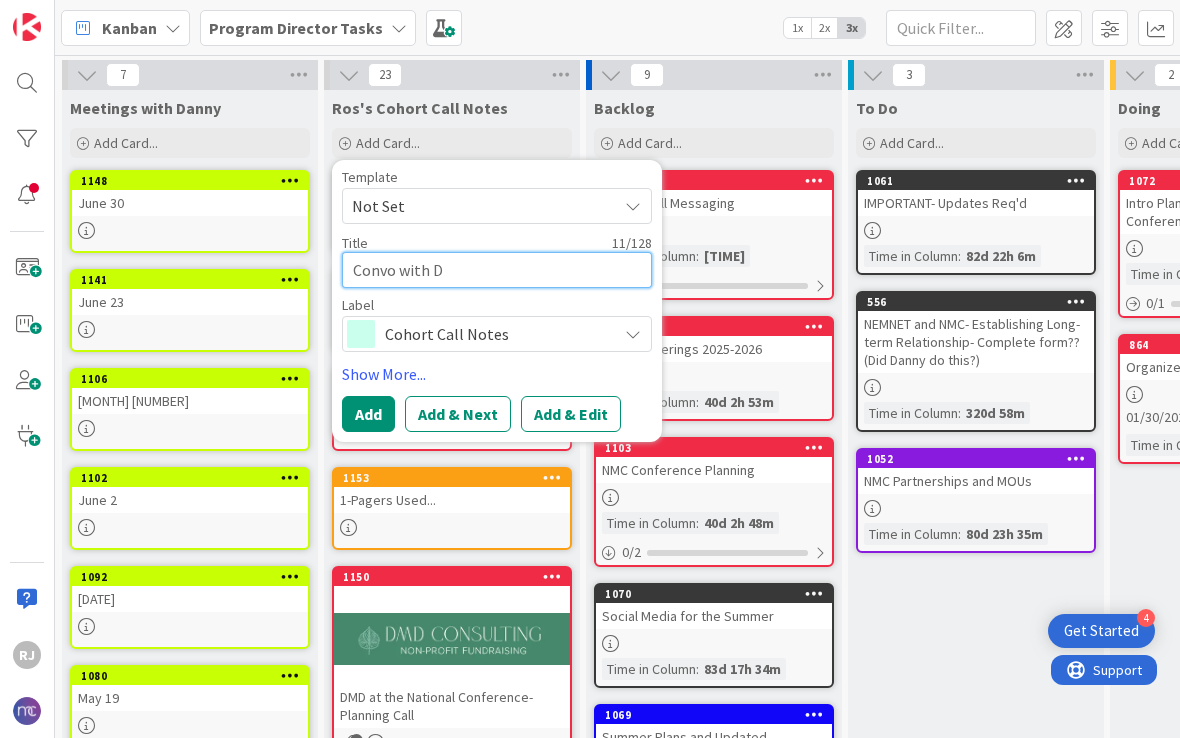 type on "x" 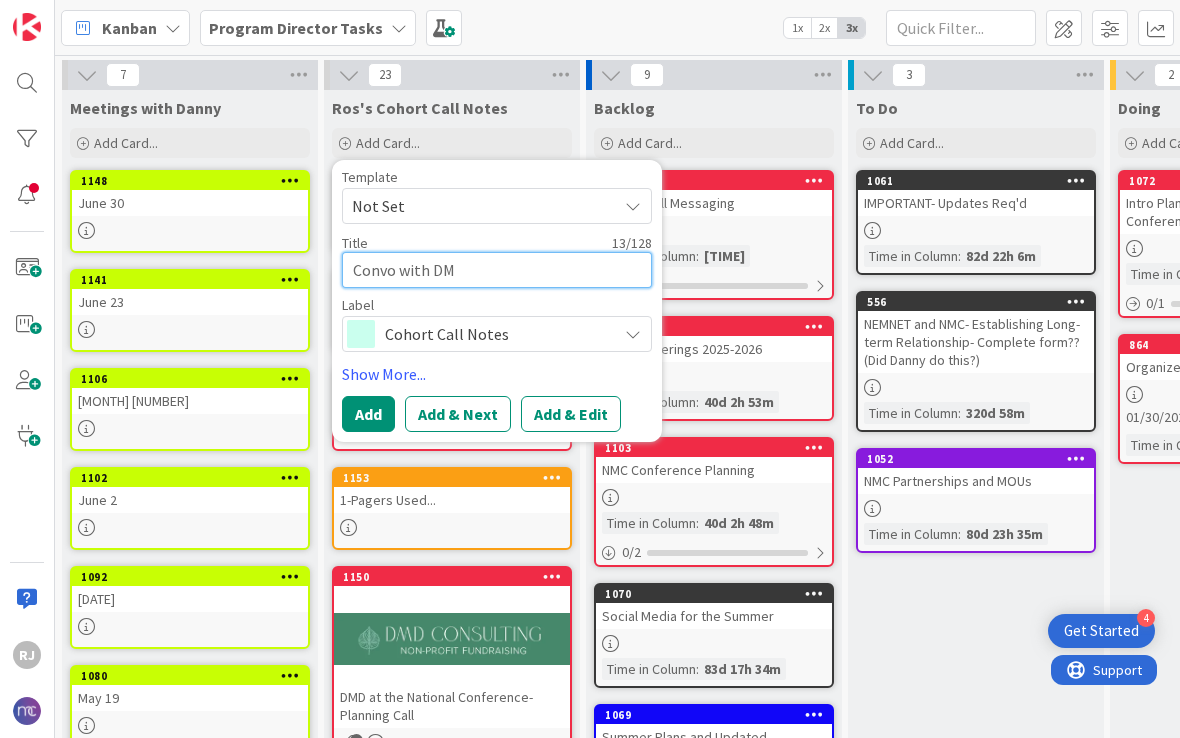 type on "x" 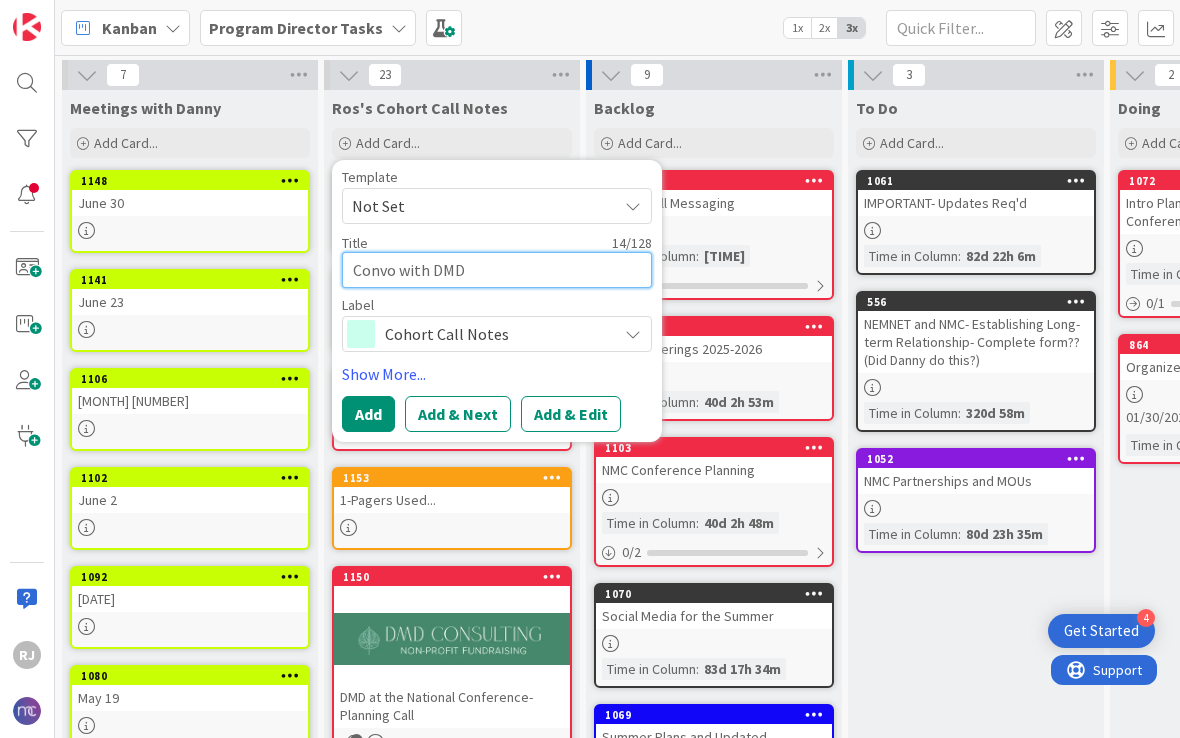 type on "x" 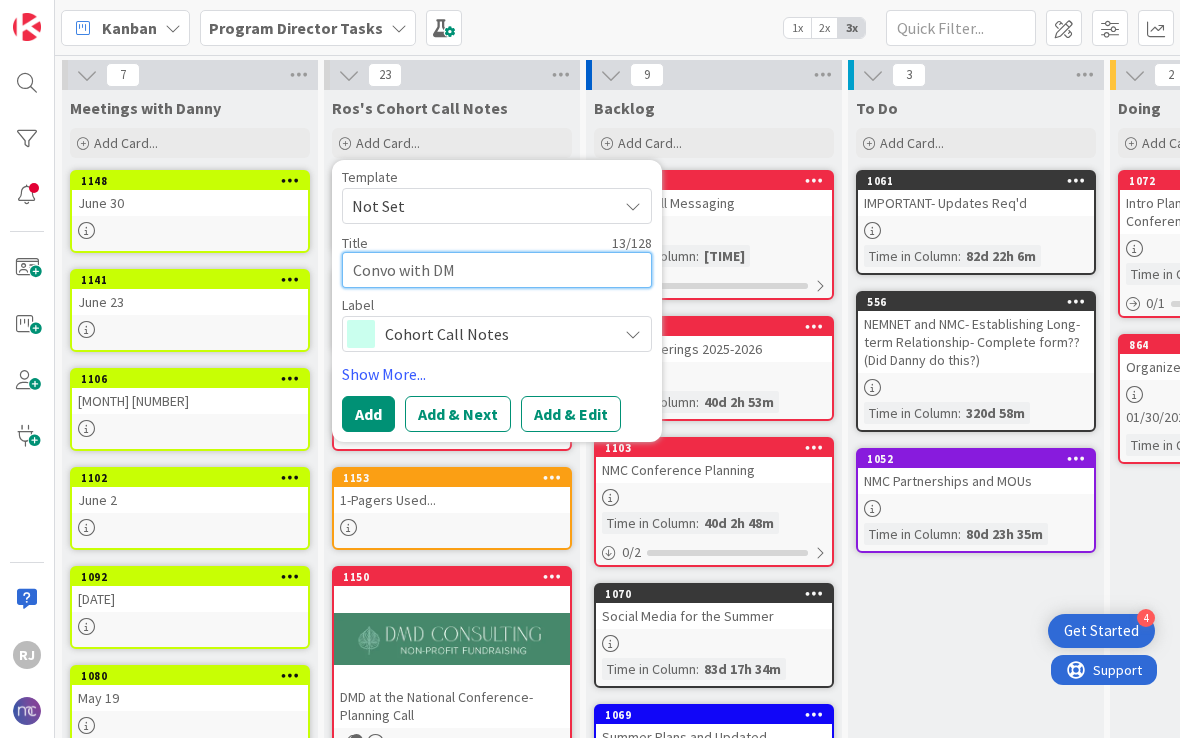type on "x" 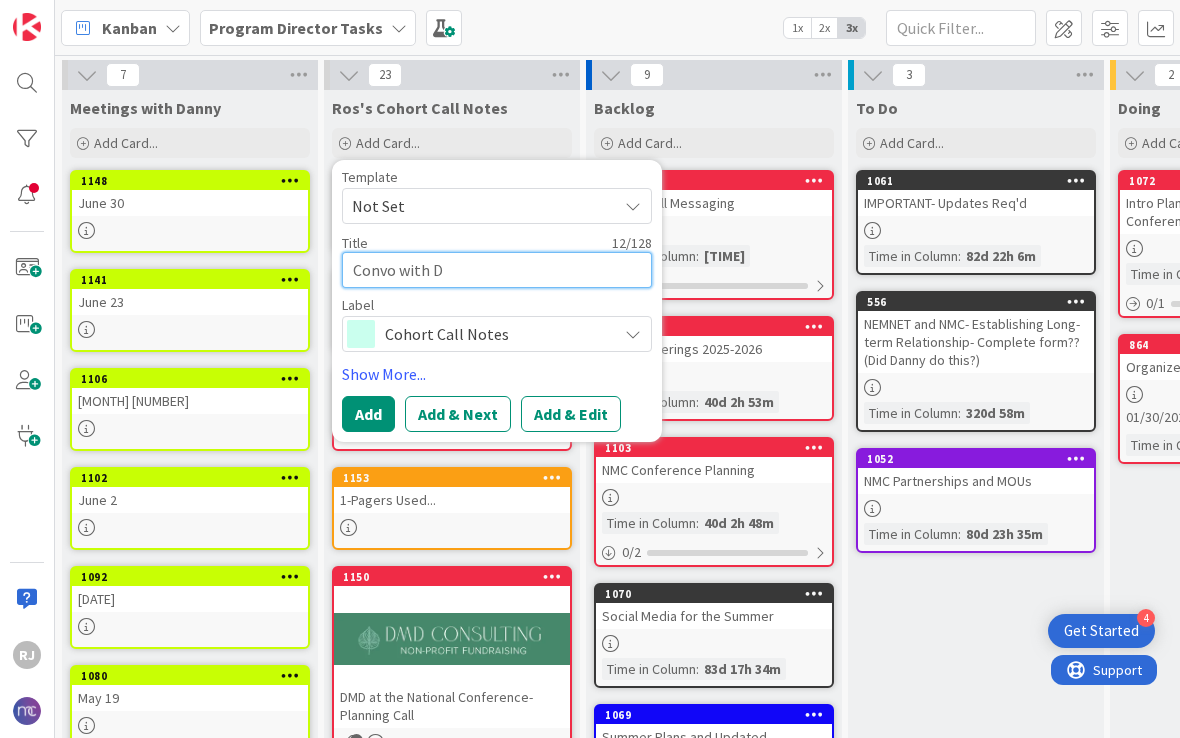 type on "x" 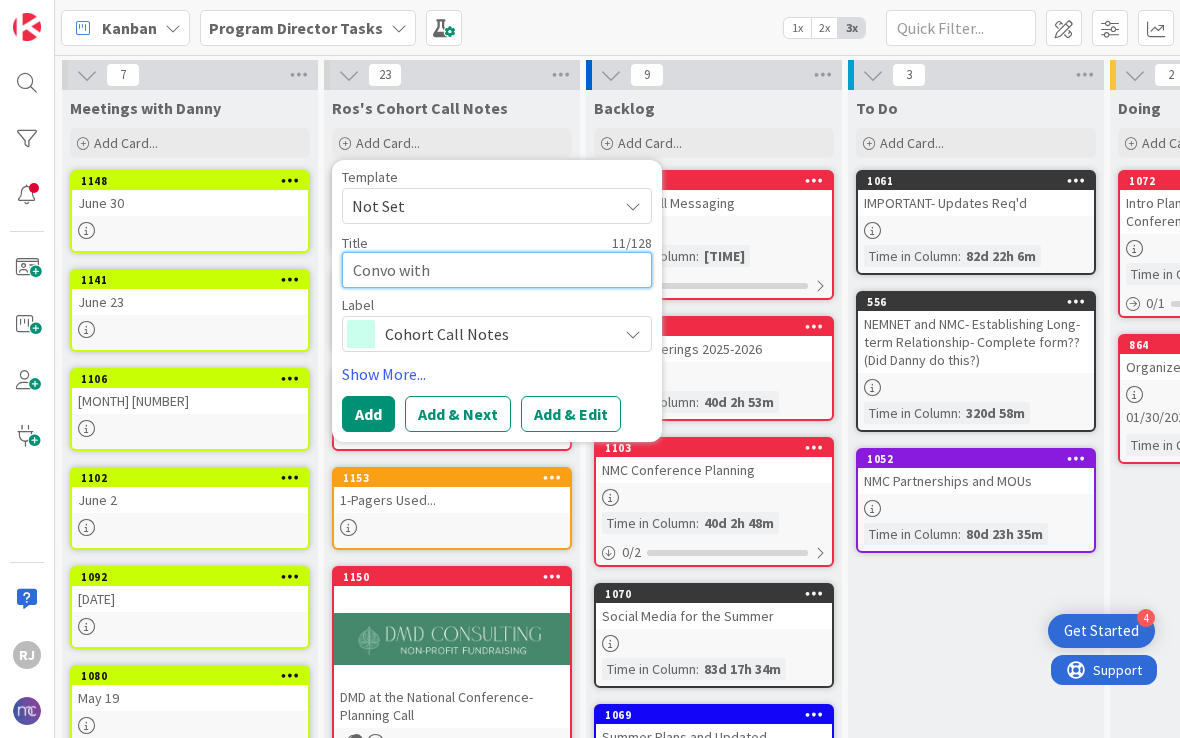type on "x" 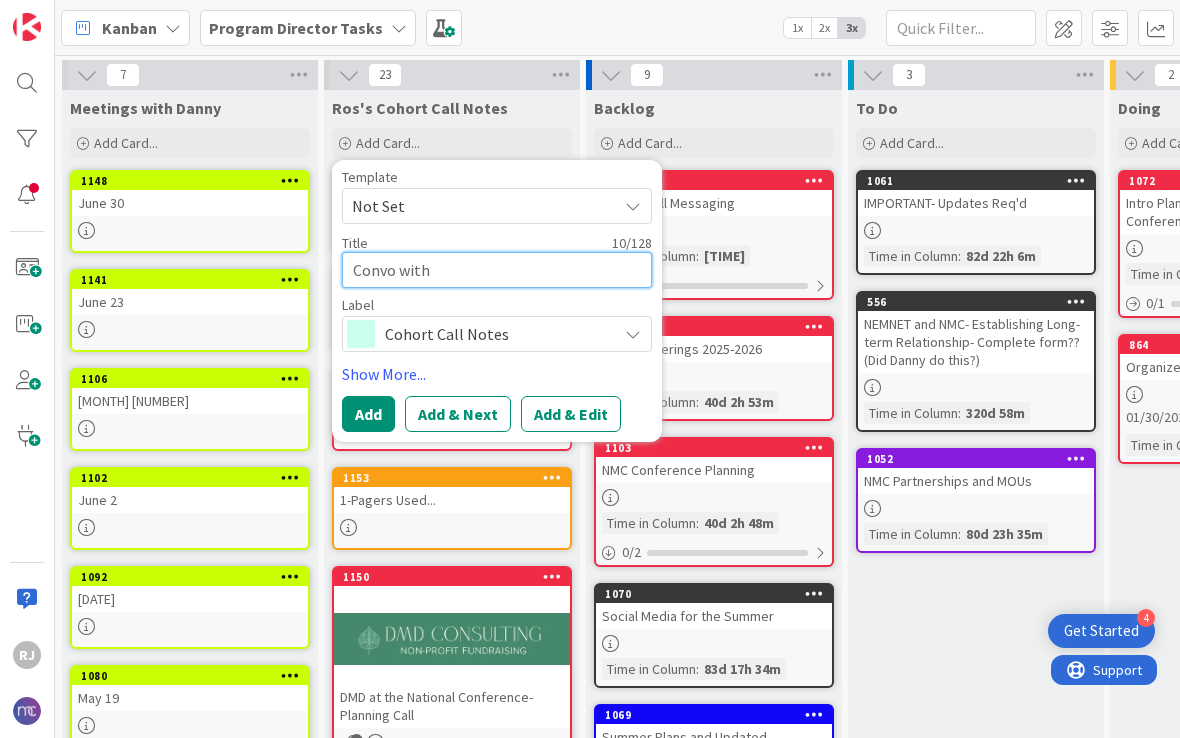 type on "x" 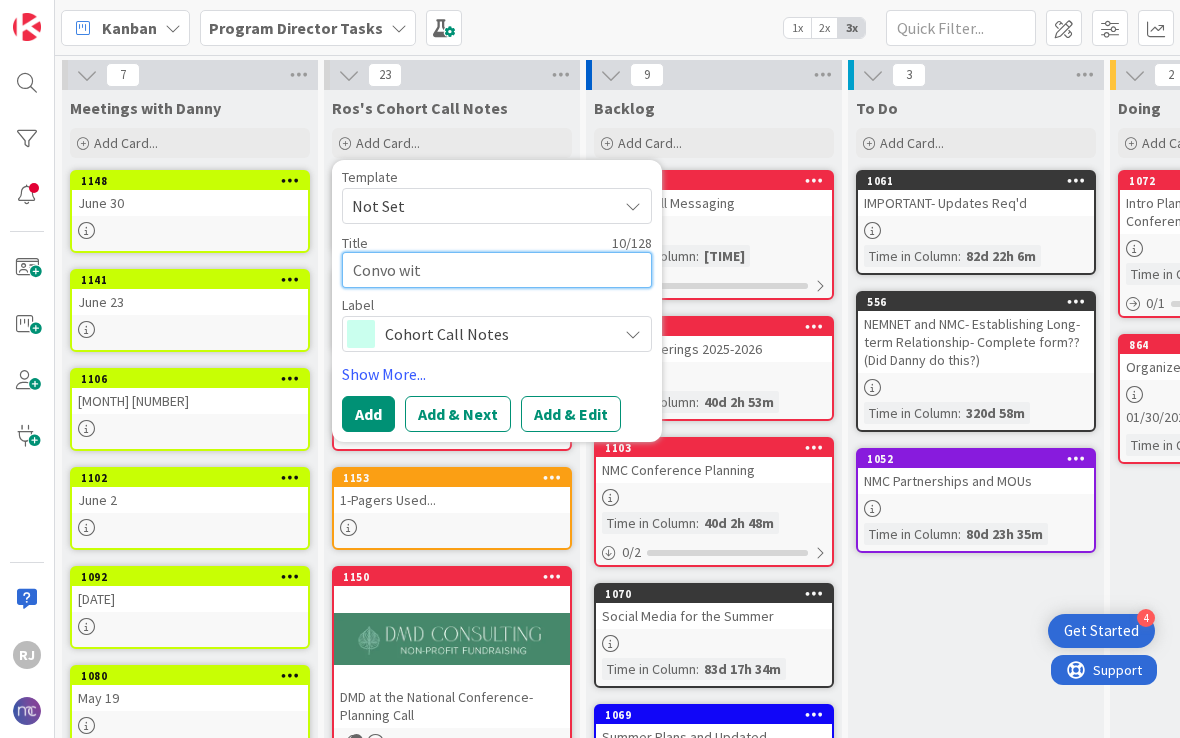 type on "x" 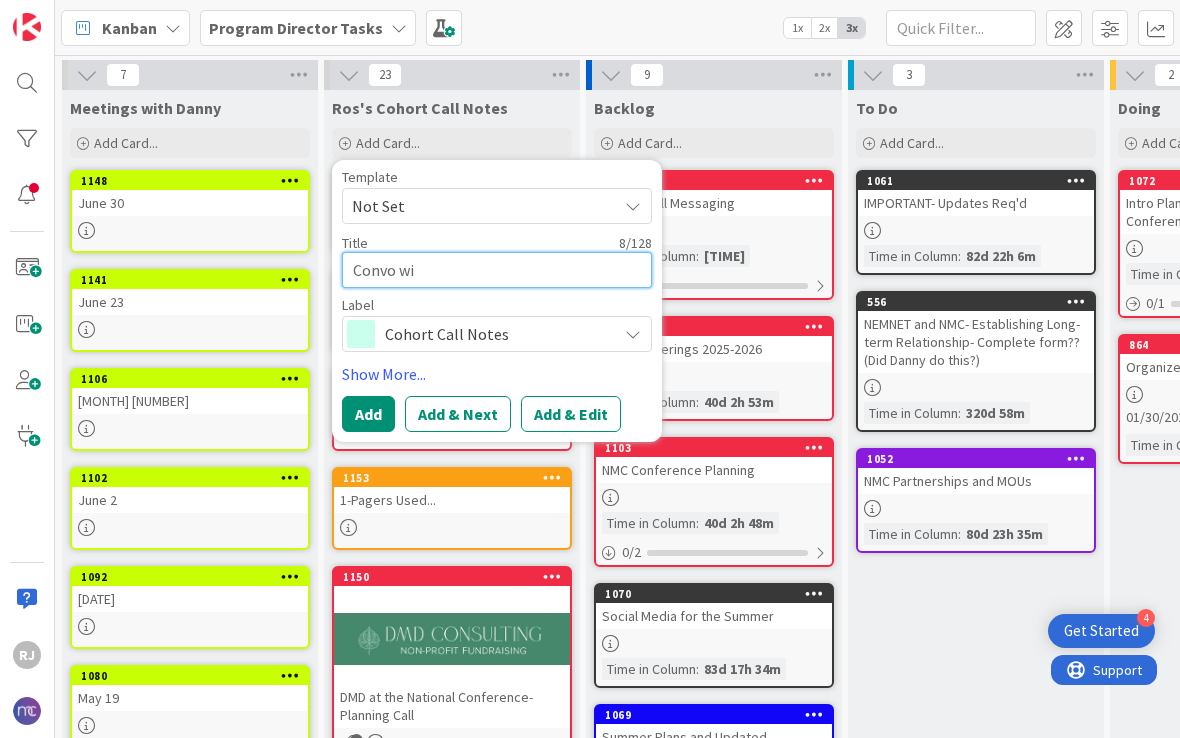 type on "x" 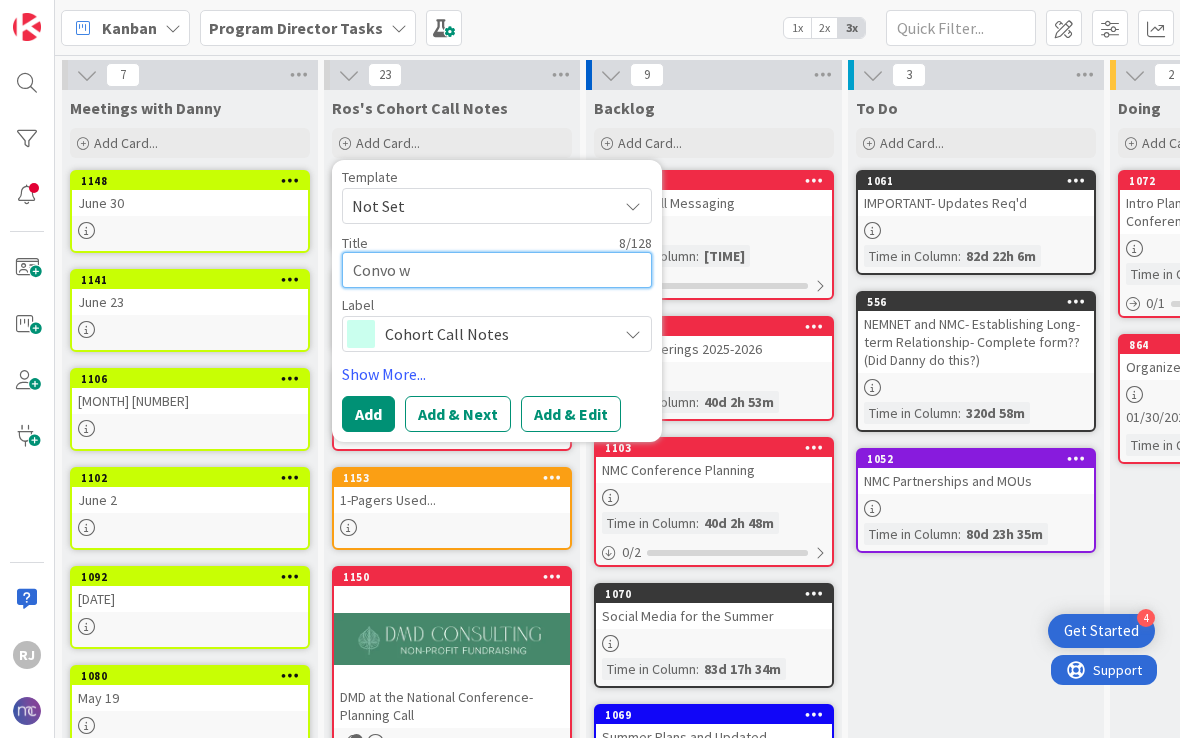 type on "x" 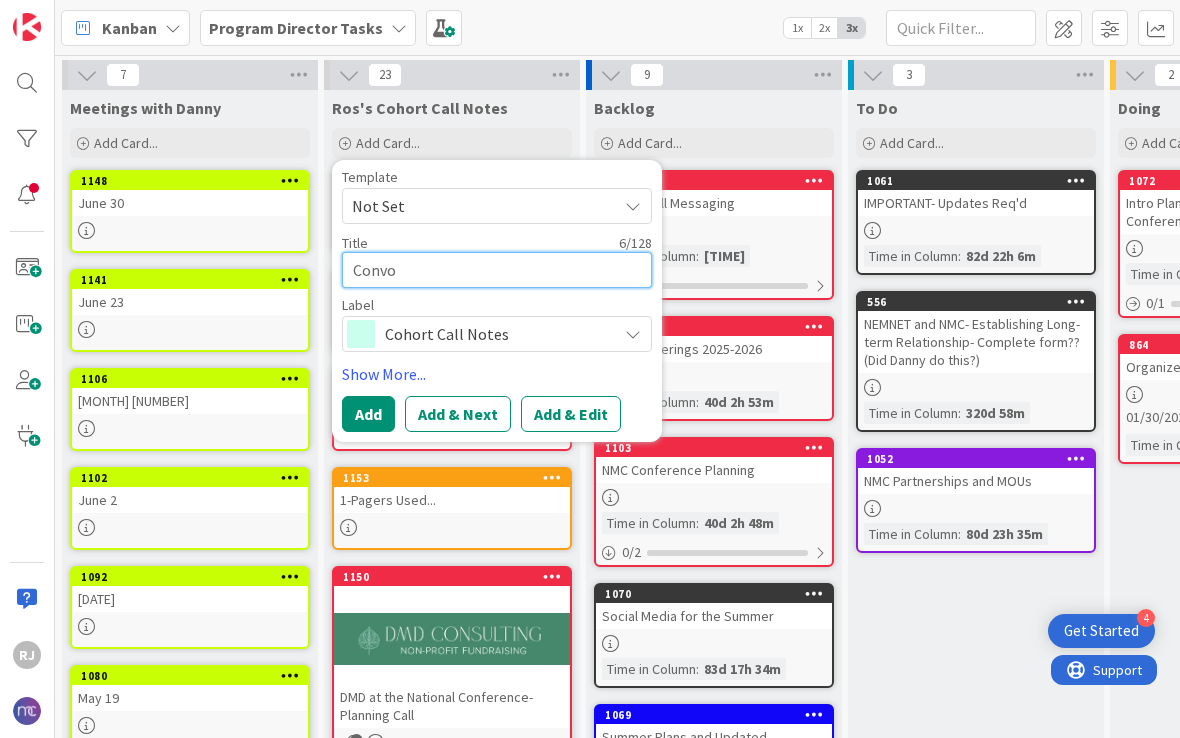 type on "x" 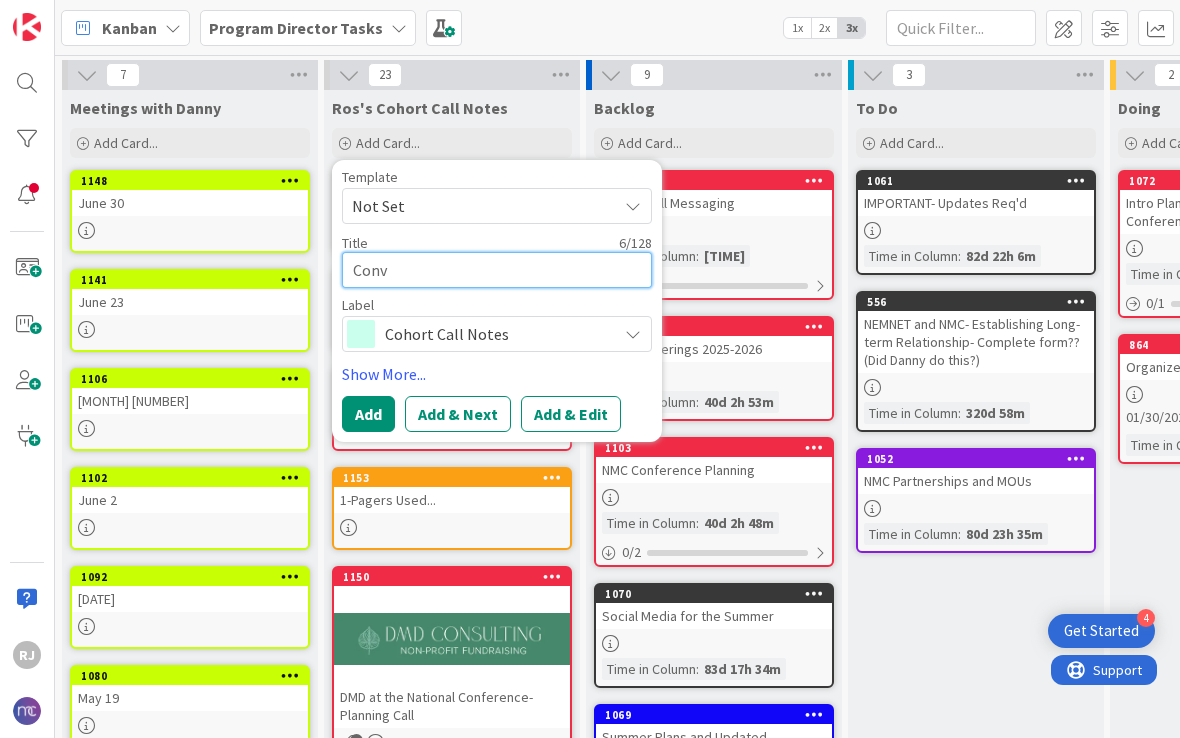 type on "x" 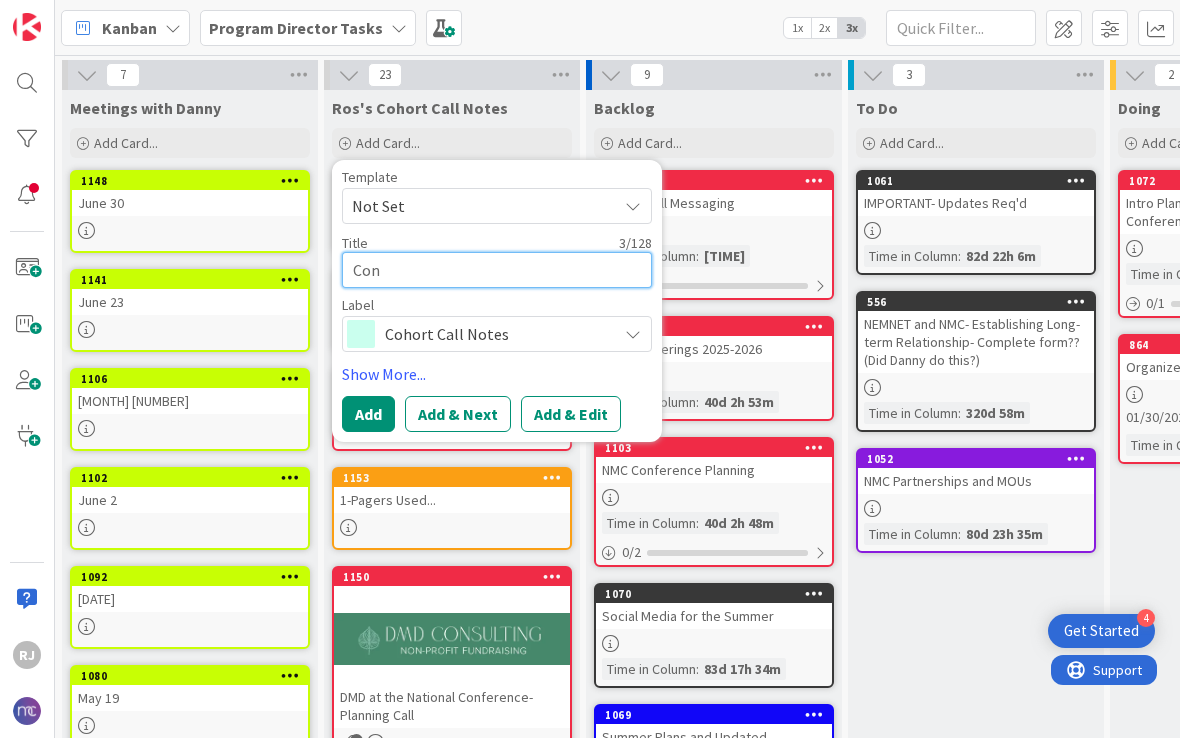 type on "x" 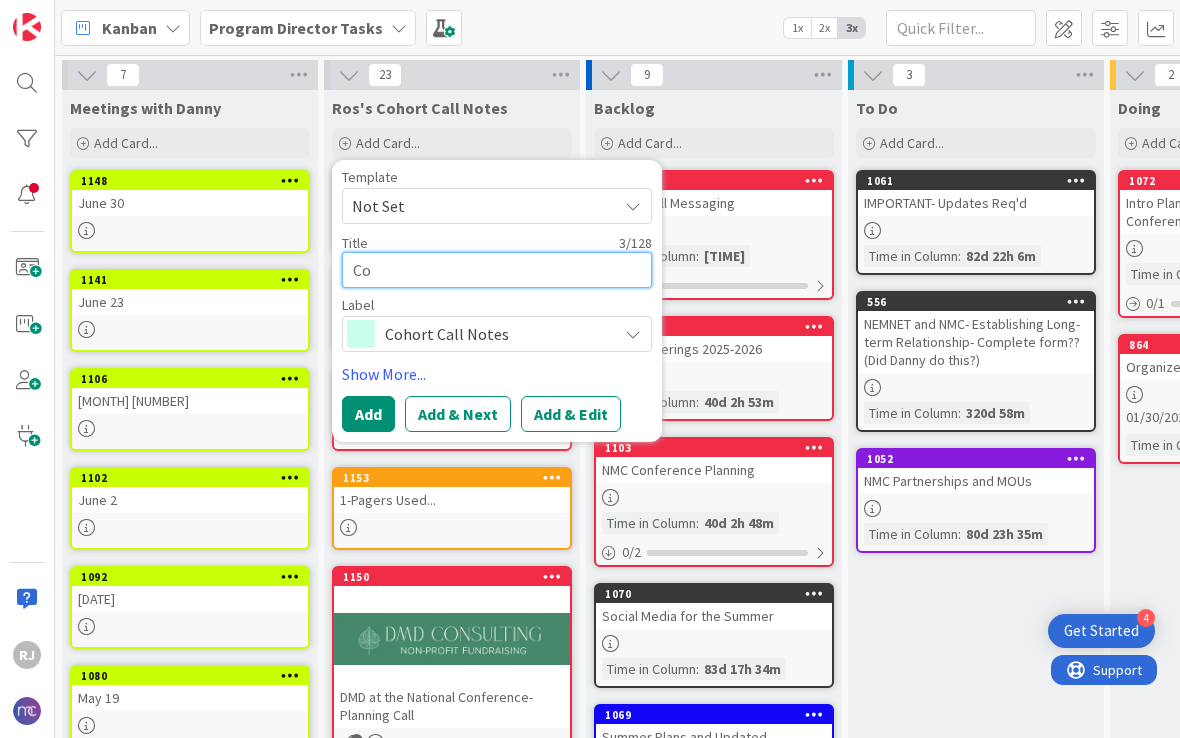 type on "x" 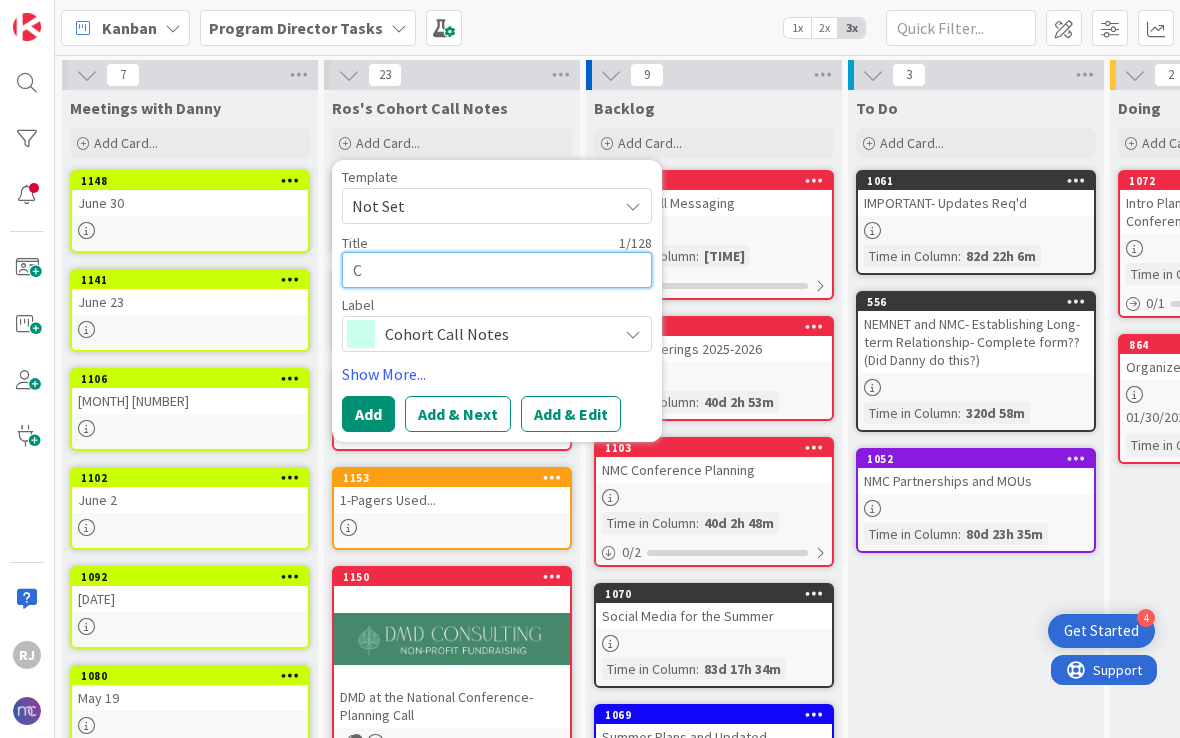 type 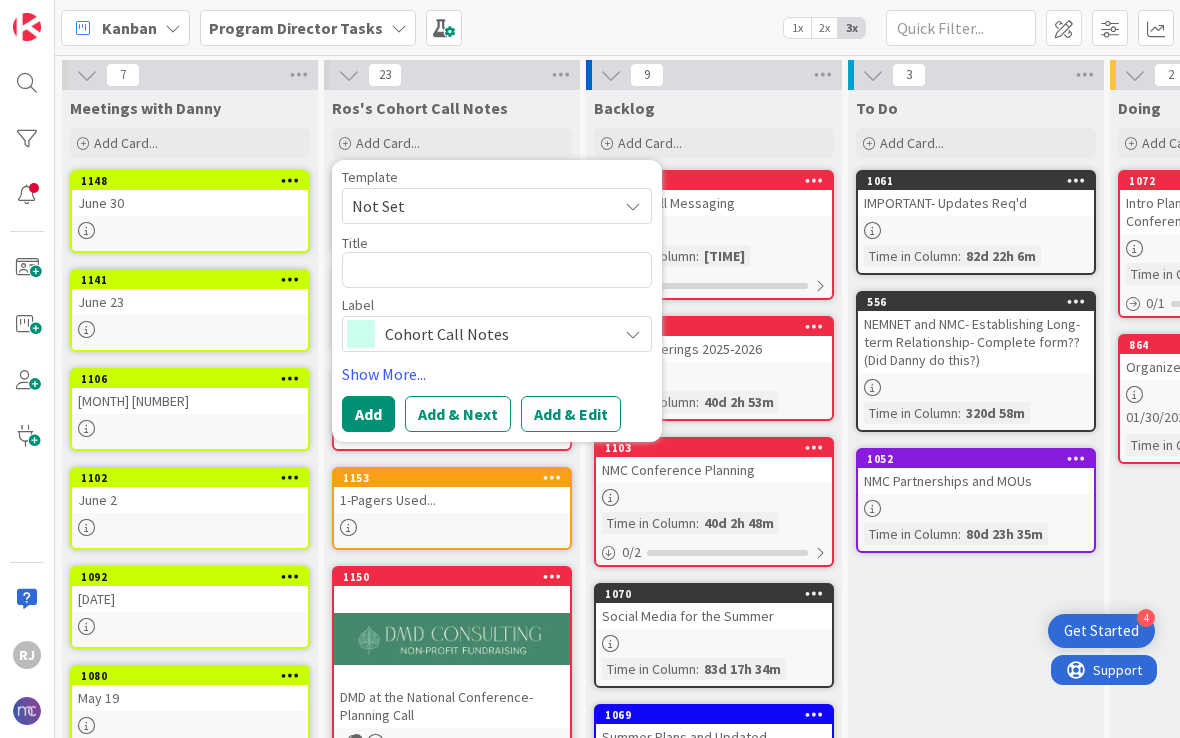 click on "Backlog" at bounding box center [714, 108] 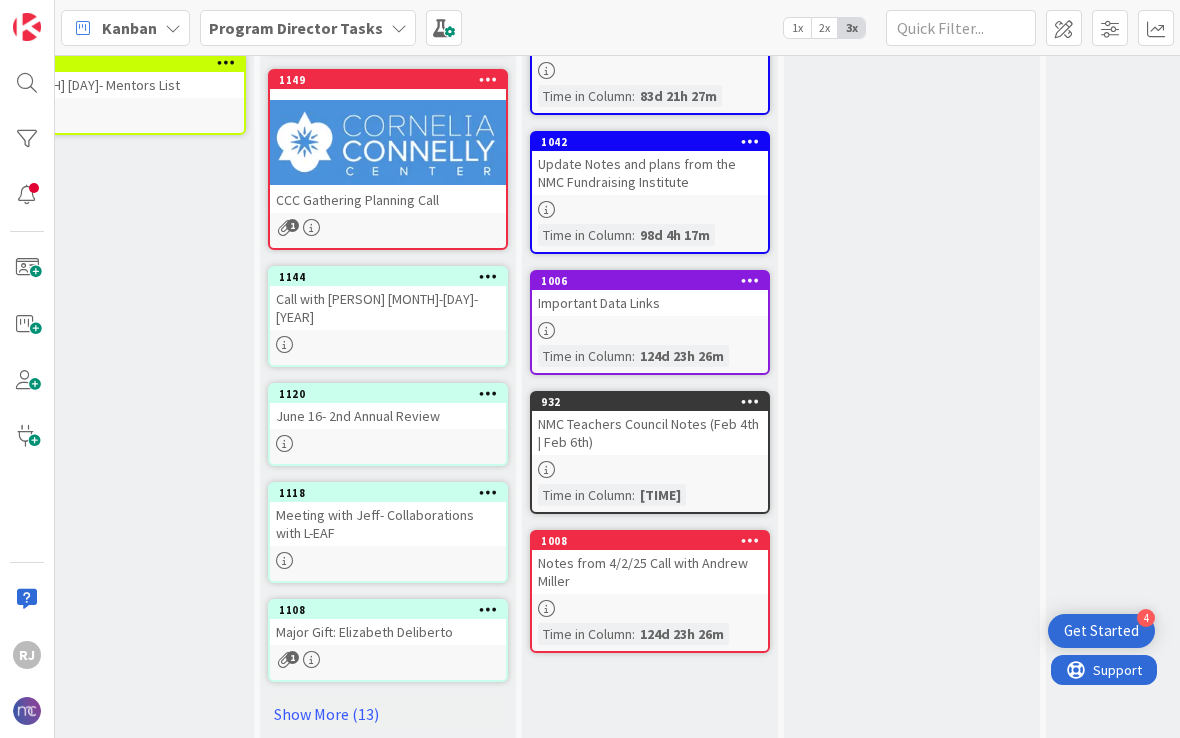 scroll, scrollTop: 712, scrollLeft: 66, axis: both 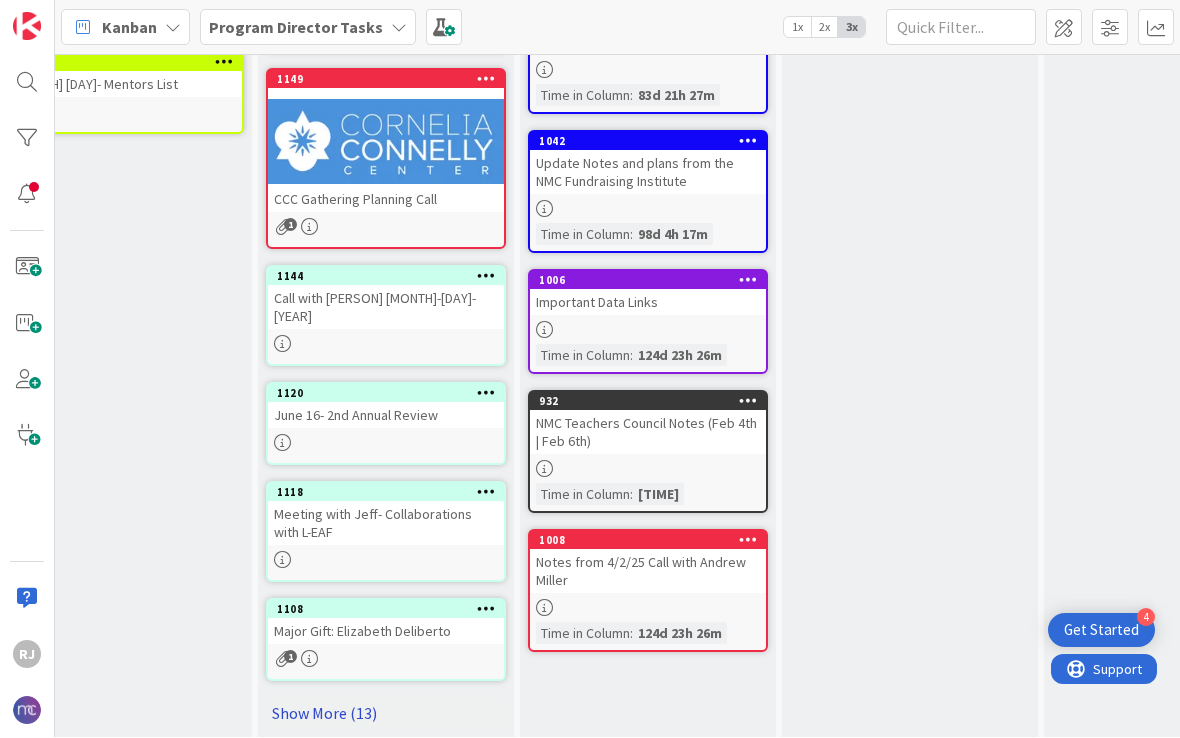 click on "Show More (13)" at bounding box center [386, 714] 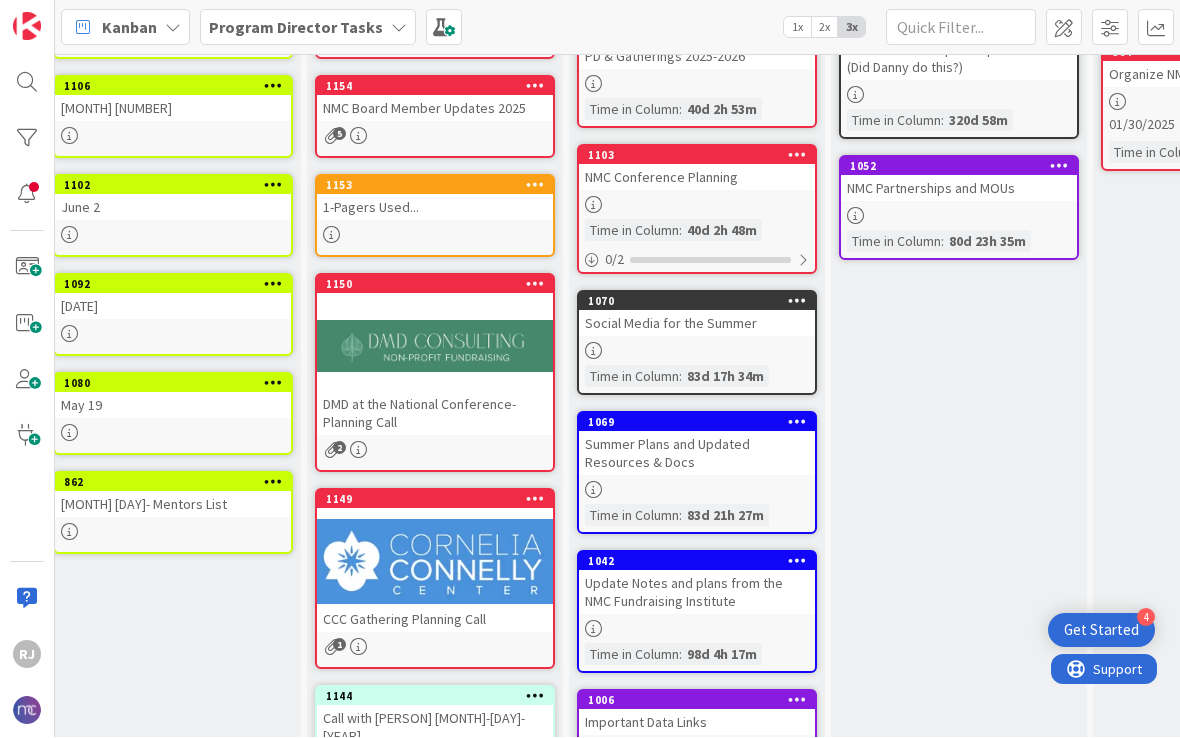 scroll, scrollTop: 276, scrollLeft: 18, axis: both 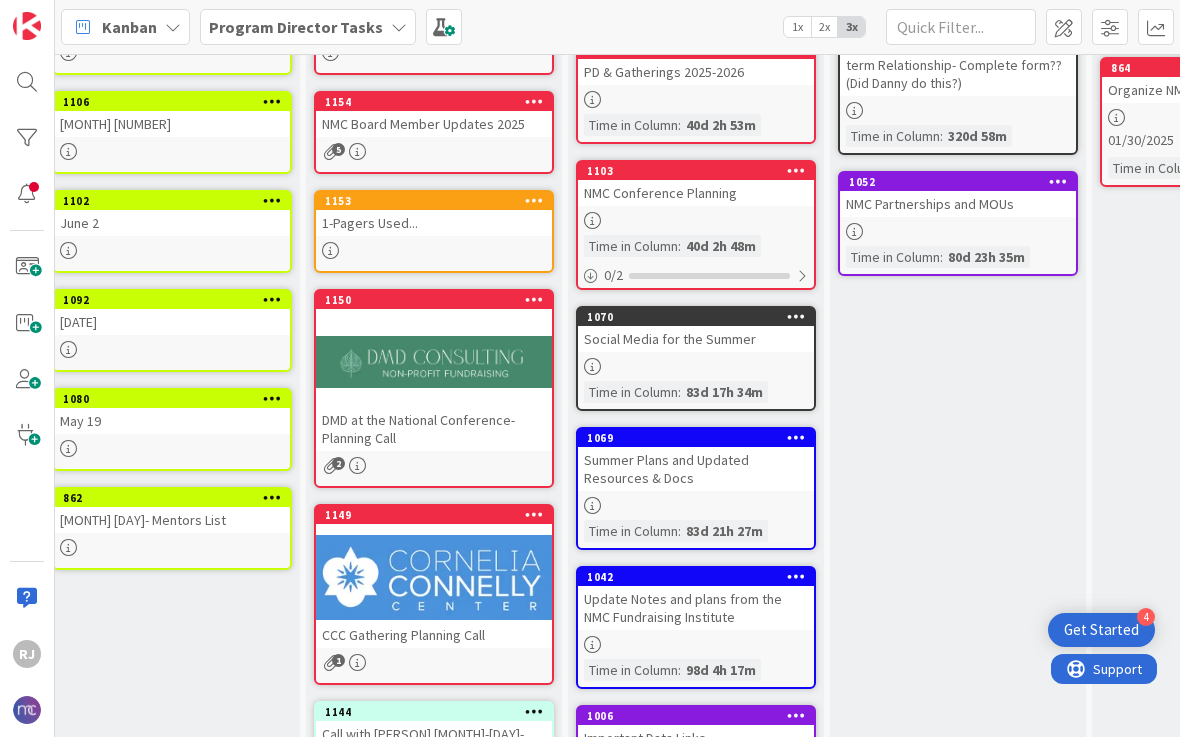 click on "DMD at the National Conference- Planning Call" at bounding box center (434, 430) 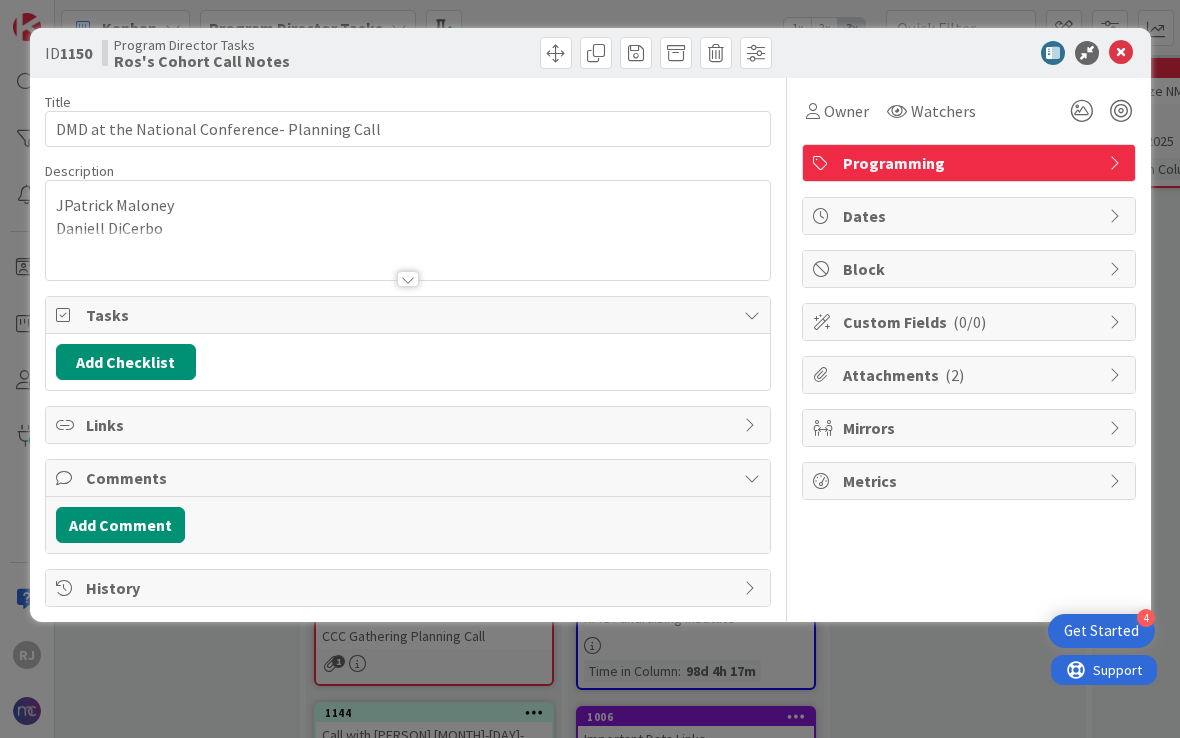 scroll, scrollTop: 0, scrollLeft: 0, axis: both 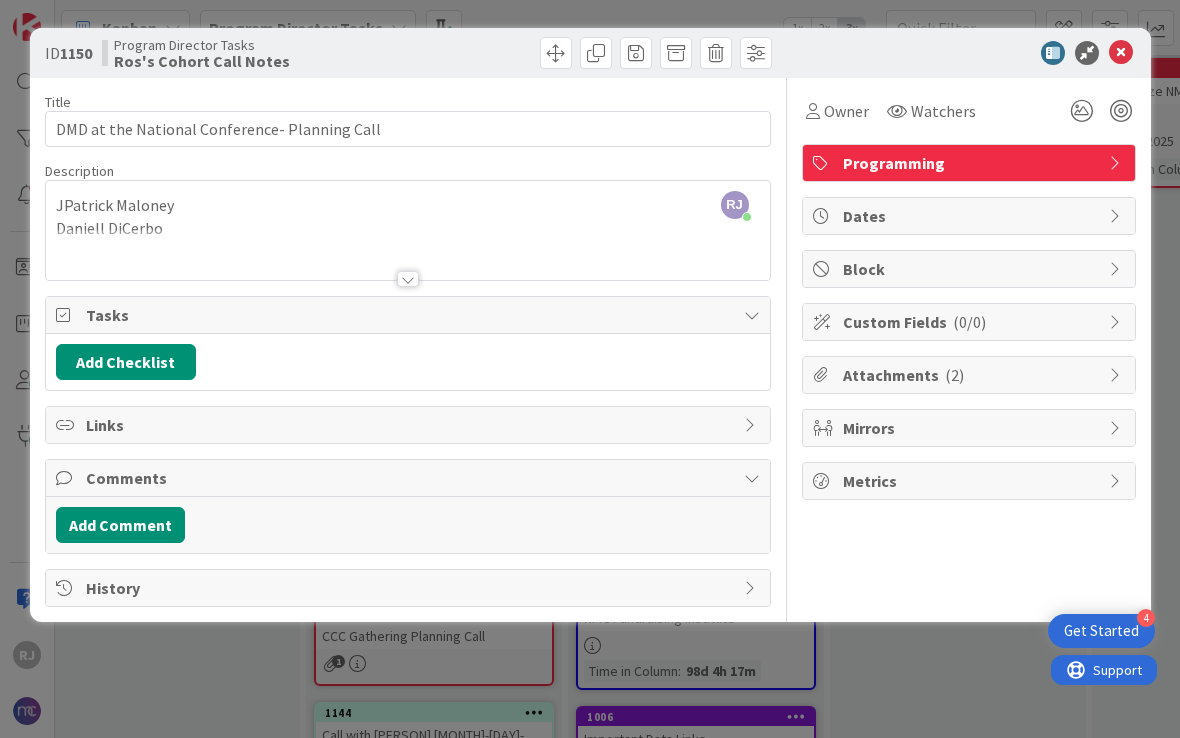 click at bounding box center [408, 279] 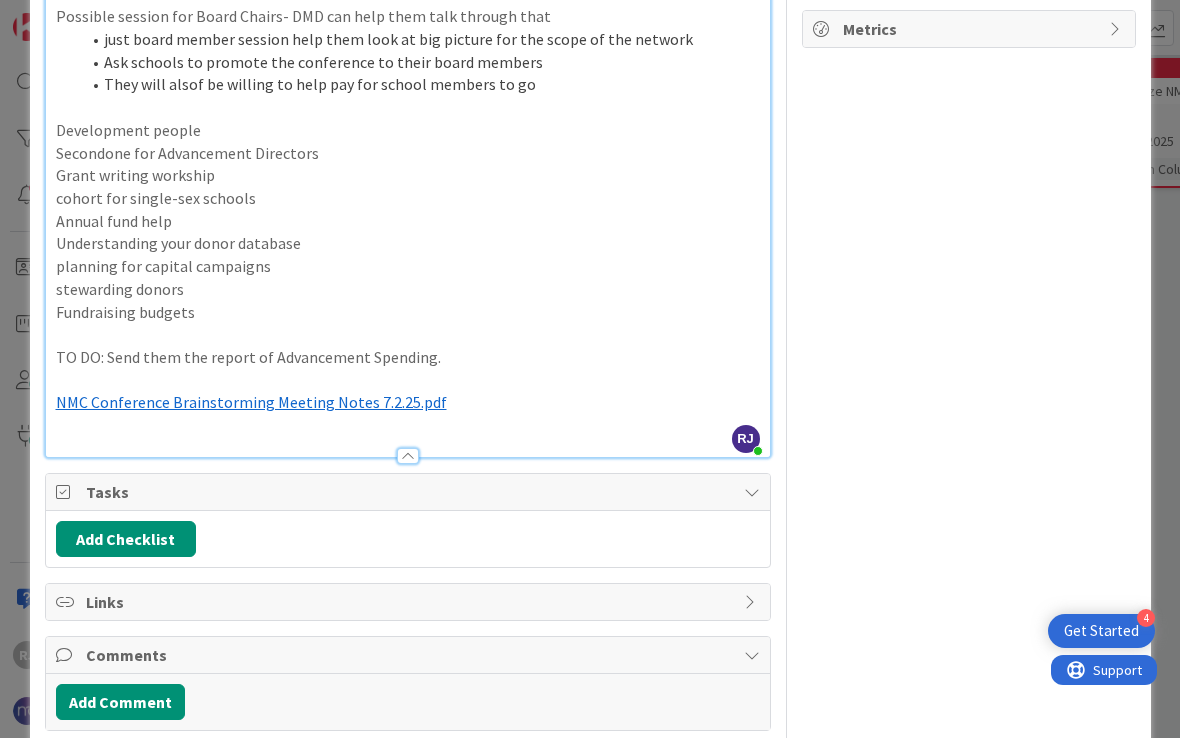 scroll, scrollTop: 450, scrollLeft: 0, axis: vertical 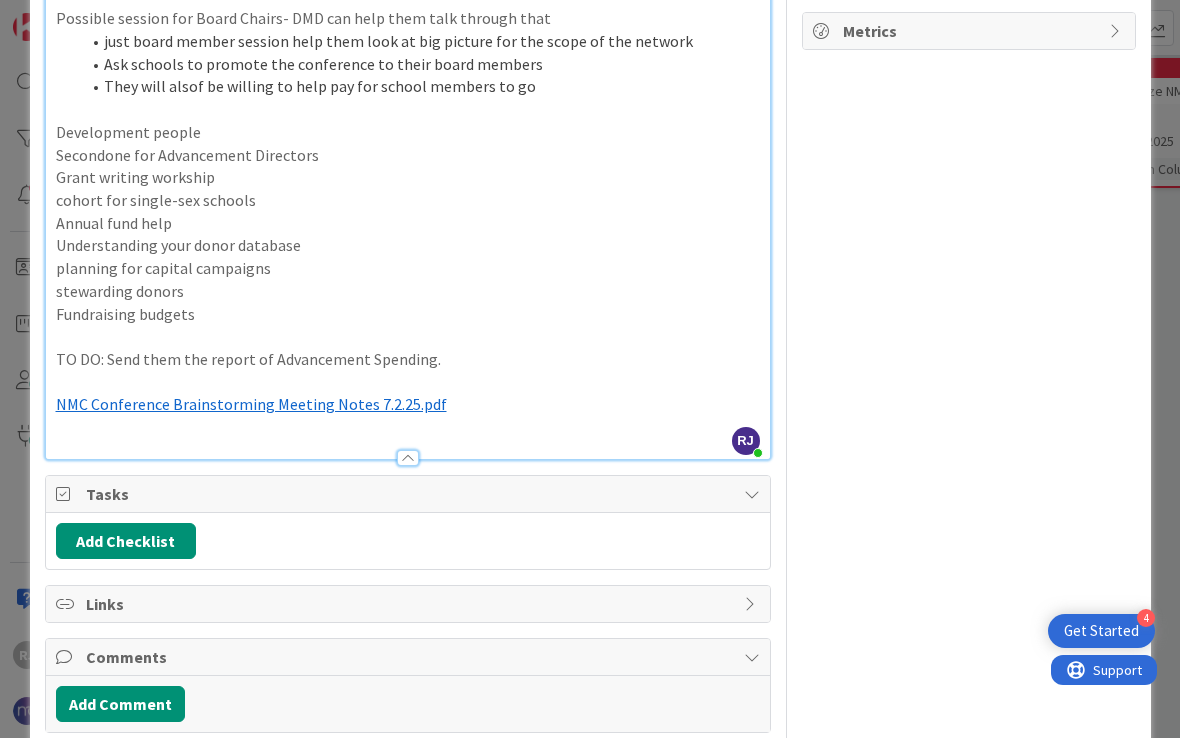 click on "﻿ [INITIALS] Conference Brainstorming Meeting Notes [MONTH].[DAY].[YEAR].pdf ﻿" at bounding box center (408, 404) 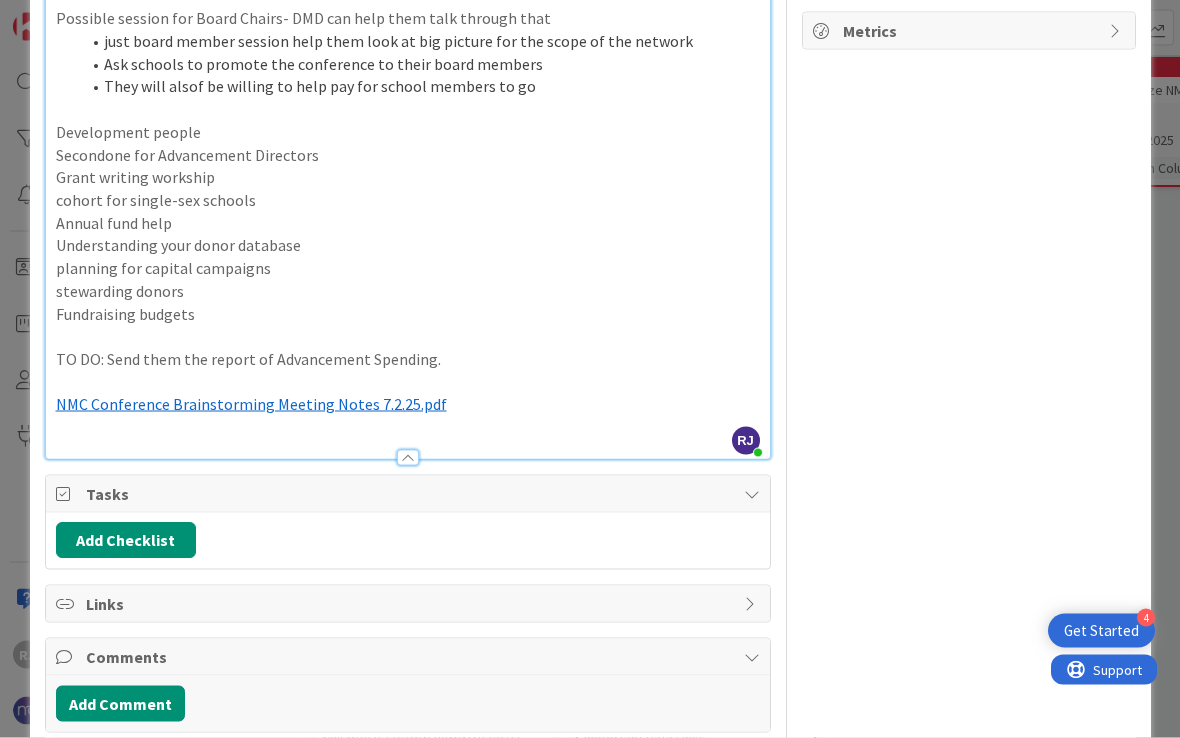 click at bounding box center [408, 427] 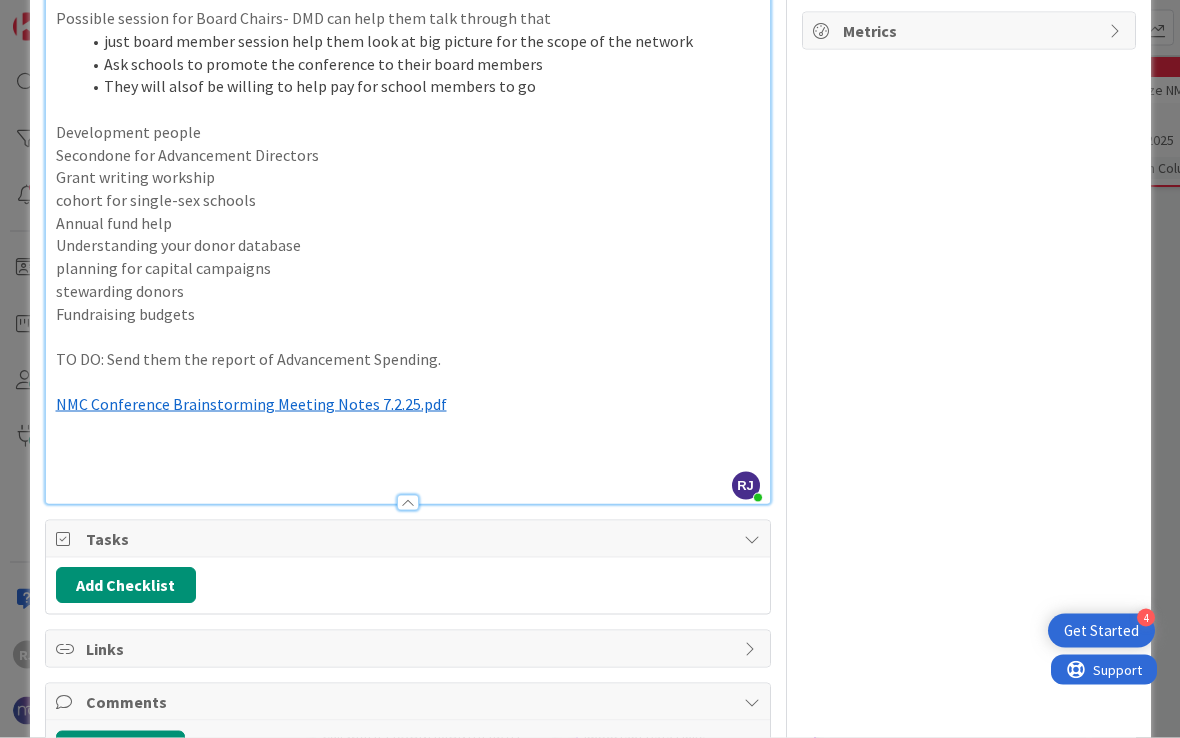 type 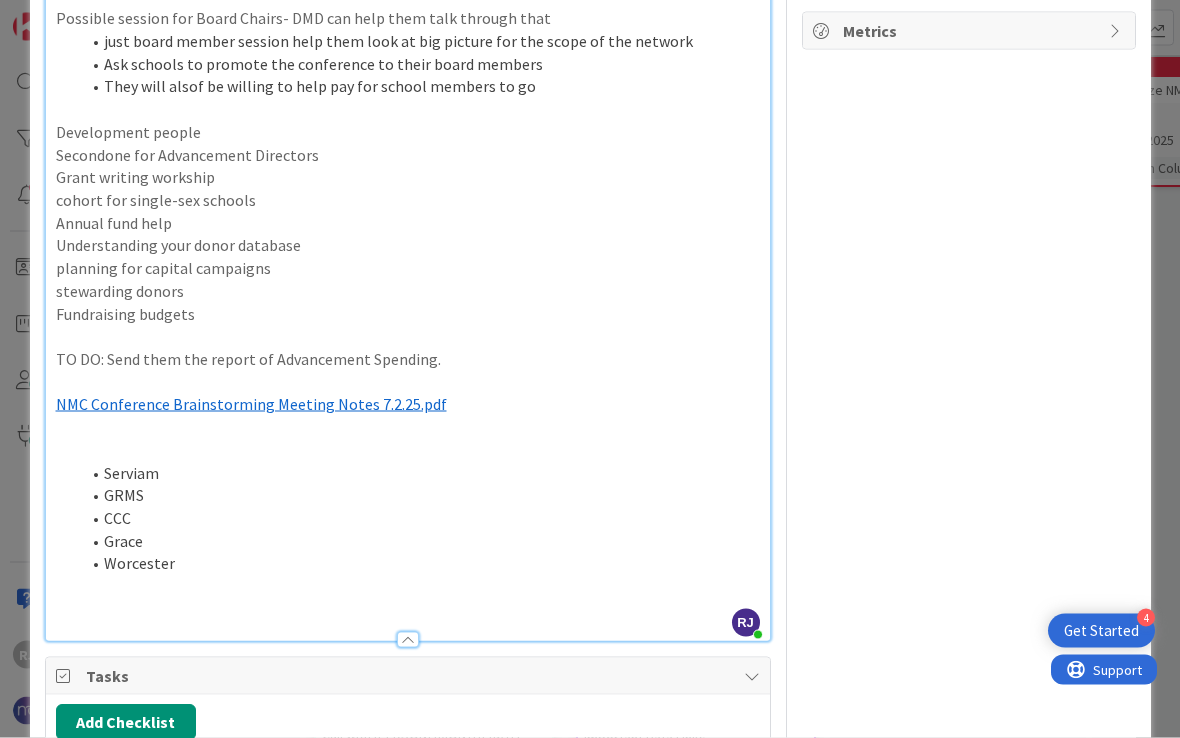 click at bounding box center [408, 450] 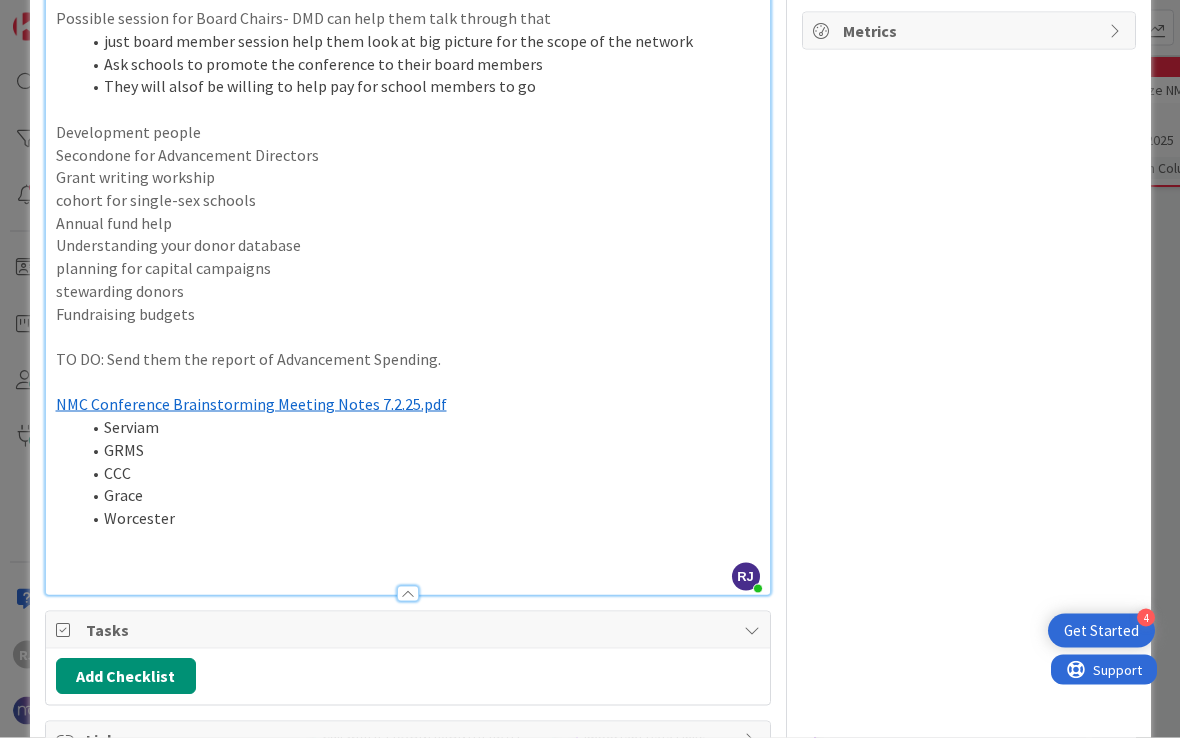 click at bounding box center [408, 563] 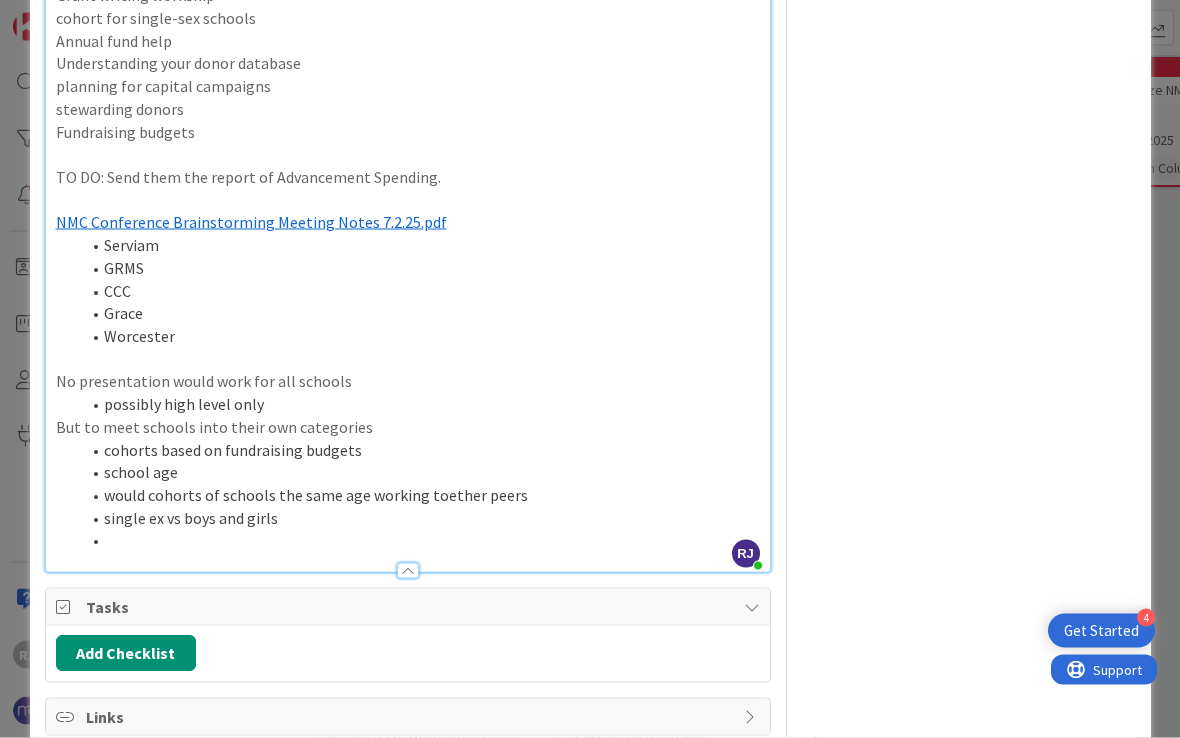 scroll, scrollTop: 634, scrollLeft: 0, axis: vertical 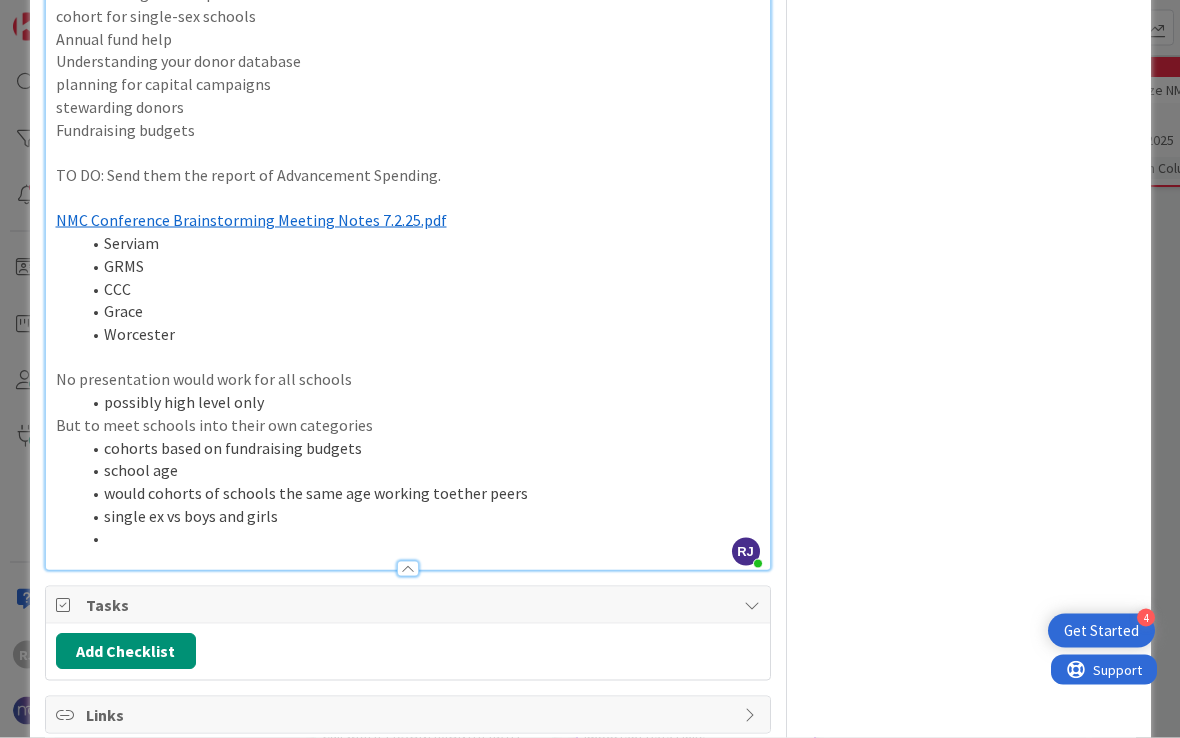 click at bounding box center [420, 538] 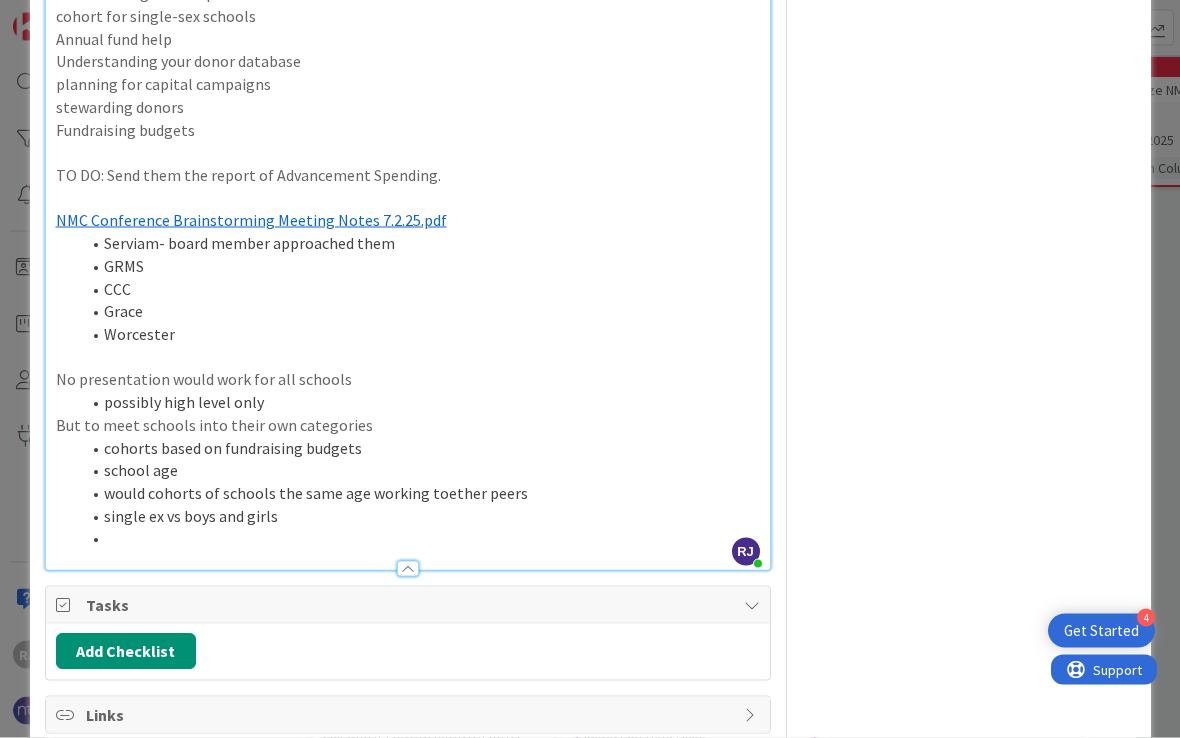 click at bounding box center (408, 357) 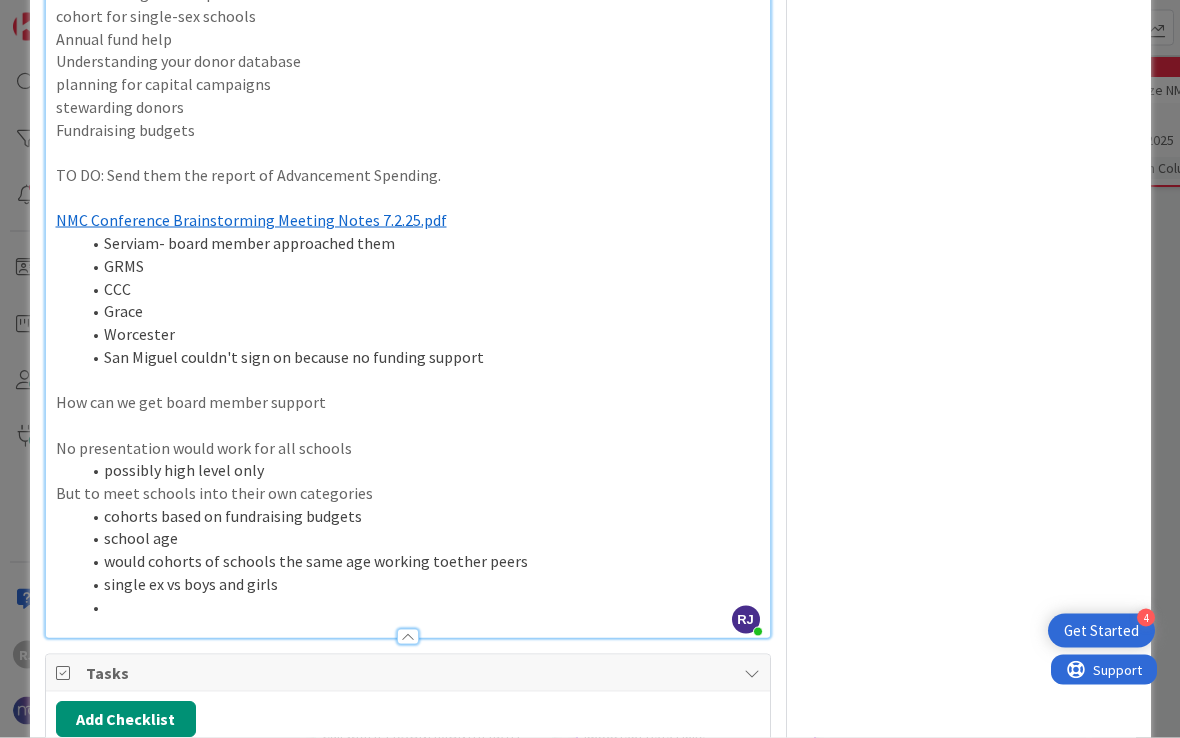 click on "GRMS" at bounding box center (420, 266) 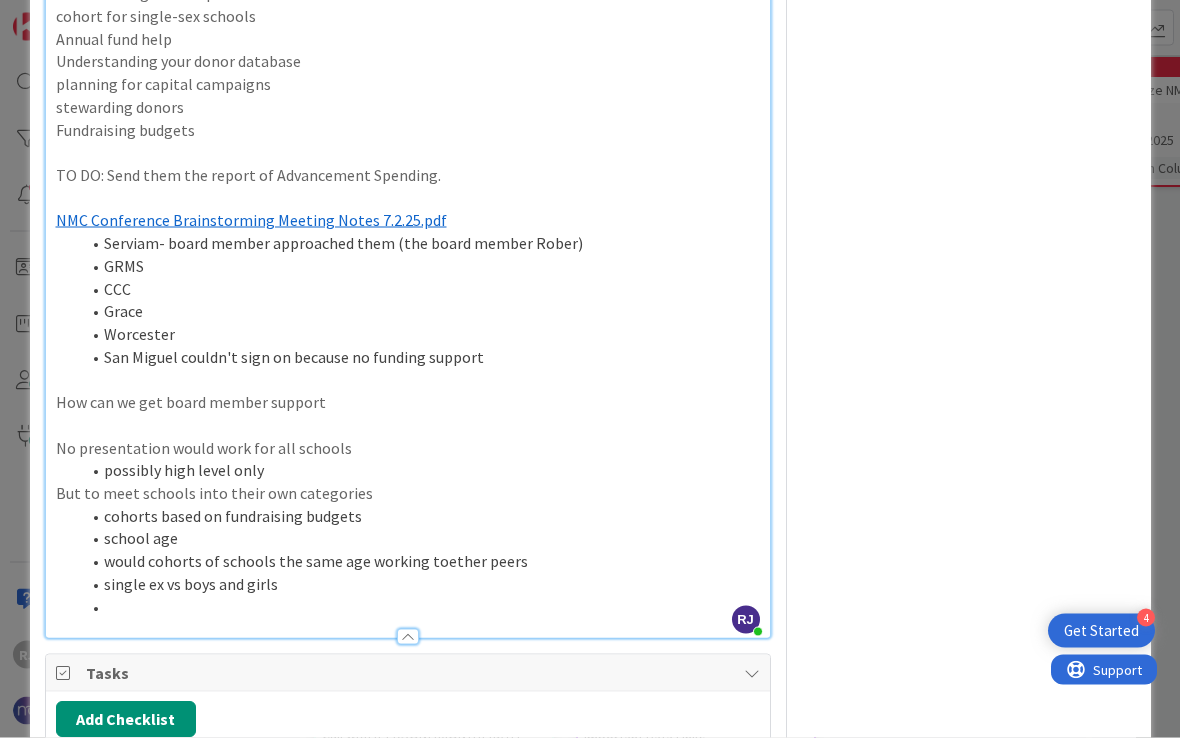click at bounding box center [408, 379] 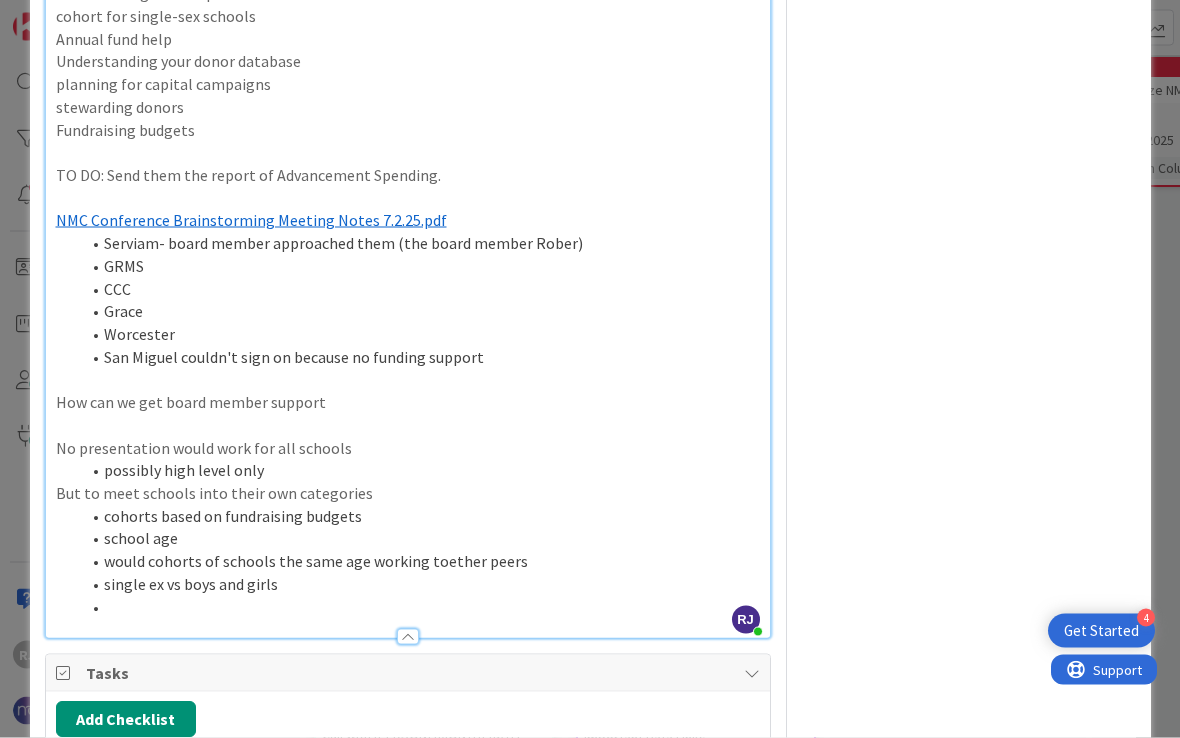 click on "How can we get board member support" at bounding box center [408, 402] 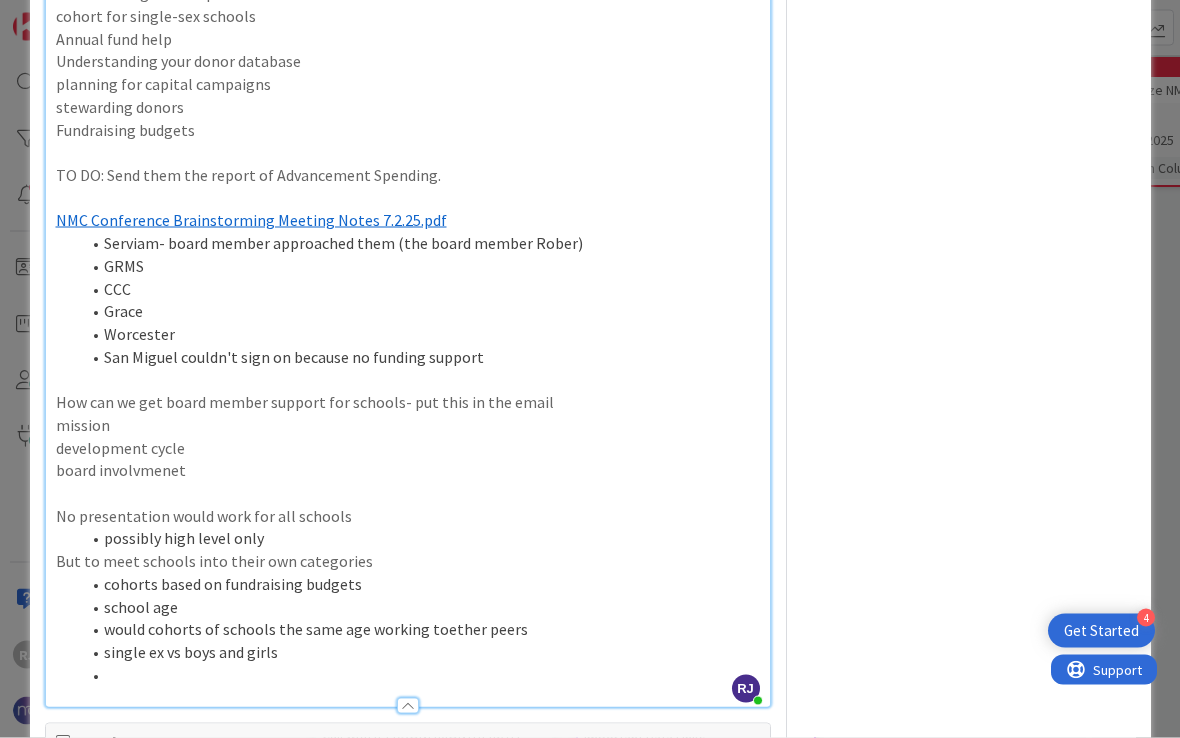 click on "mission" at bounding box center [408, 425] 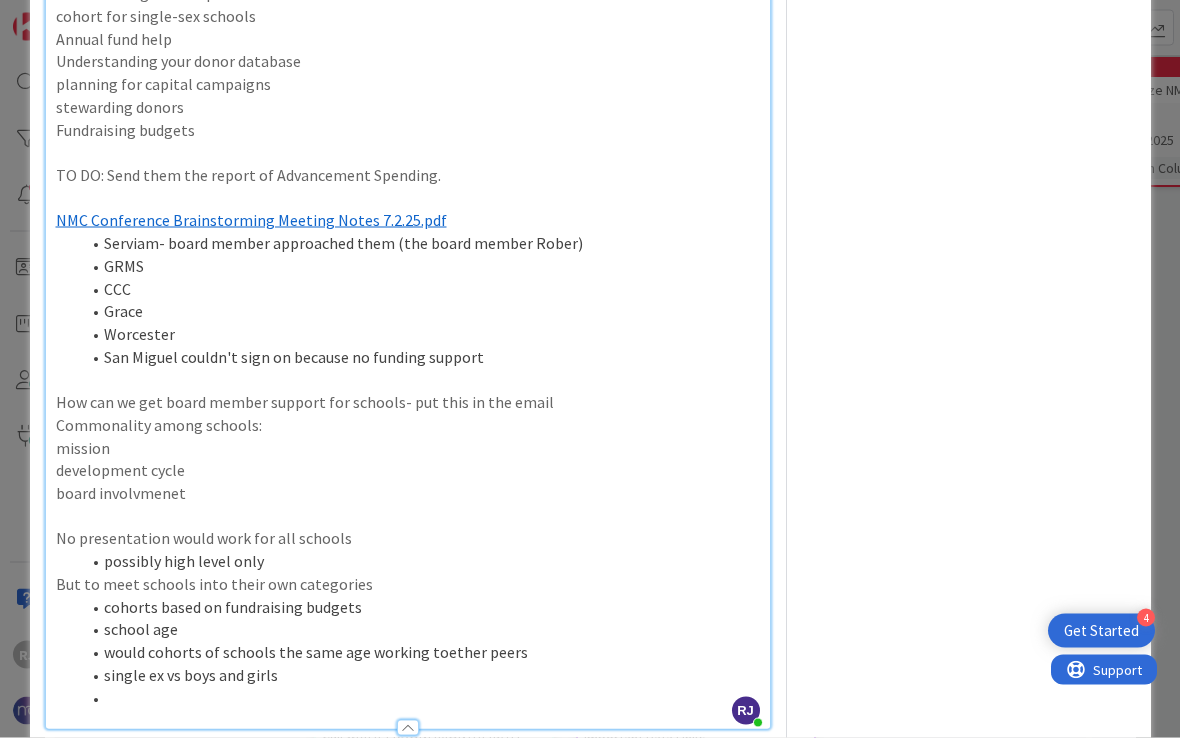 click on "Commonality among schools:" at bounding box center (408, 425) 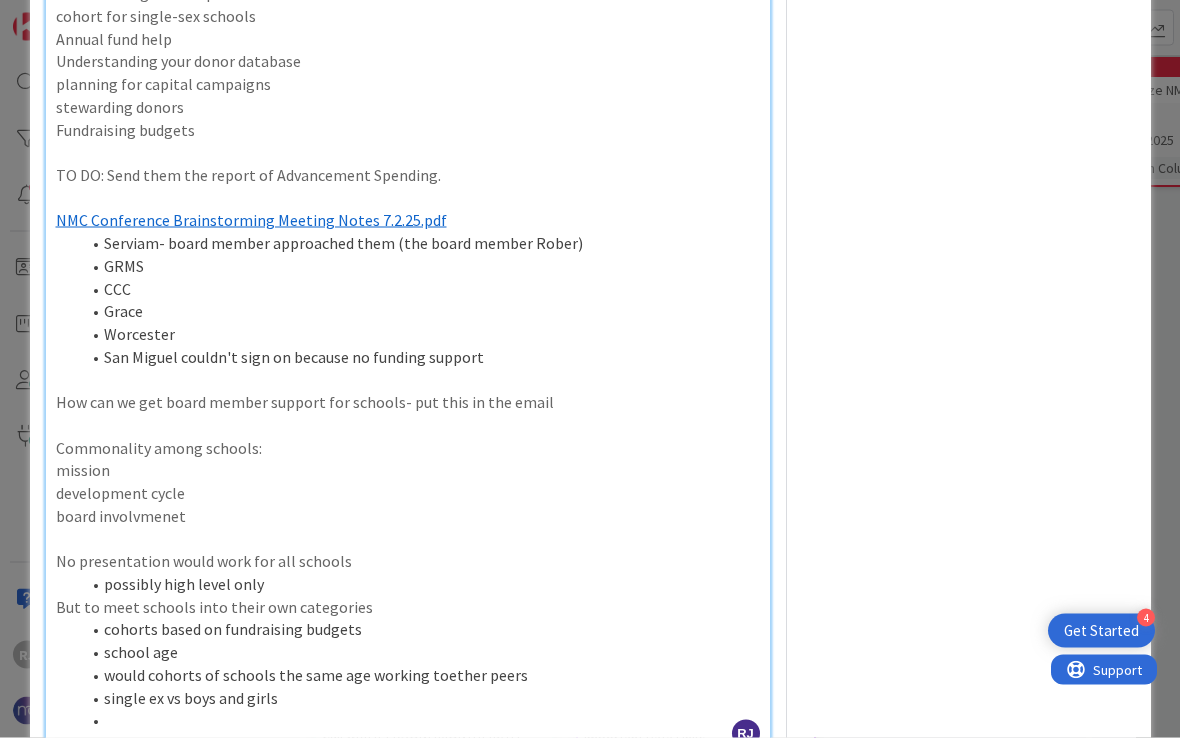 click on "﻿ [INITIALS] Conference Brainstorming Meeting Notes [MONTH].[DAY].[YEAR].pdf ﻿" at bounding box center [408, 220] 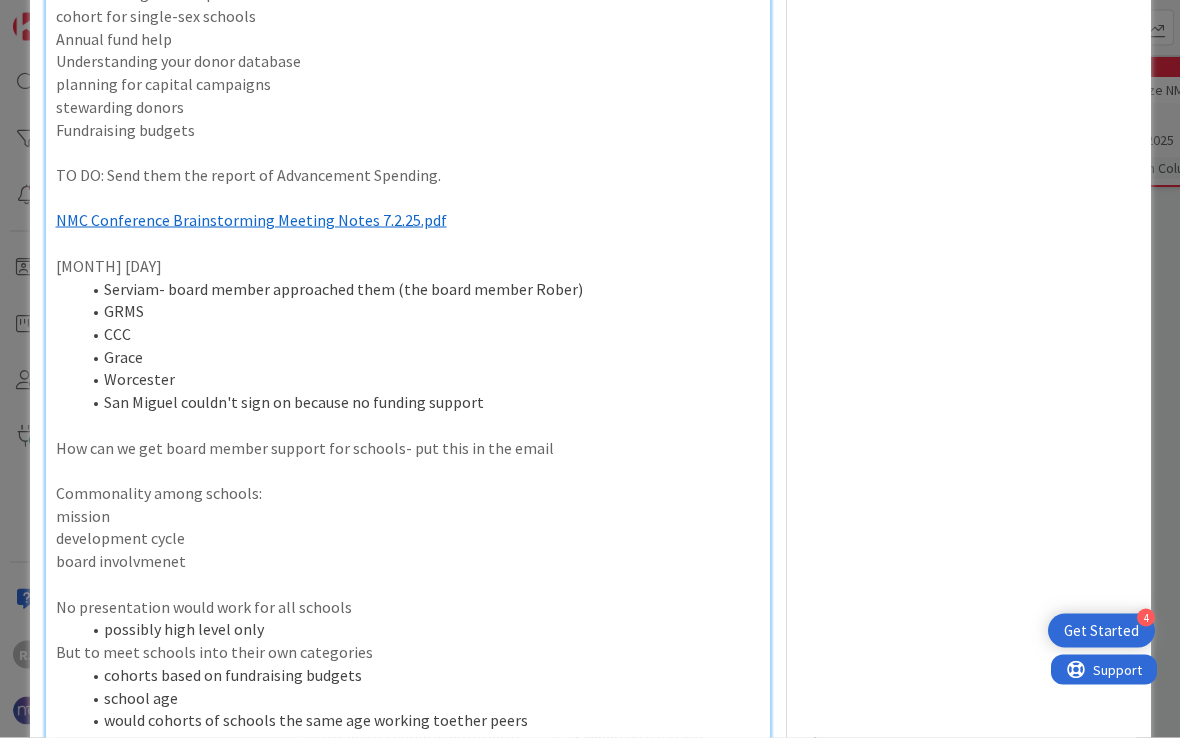 click on "development cycle" at bounding box center (408, 538) 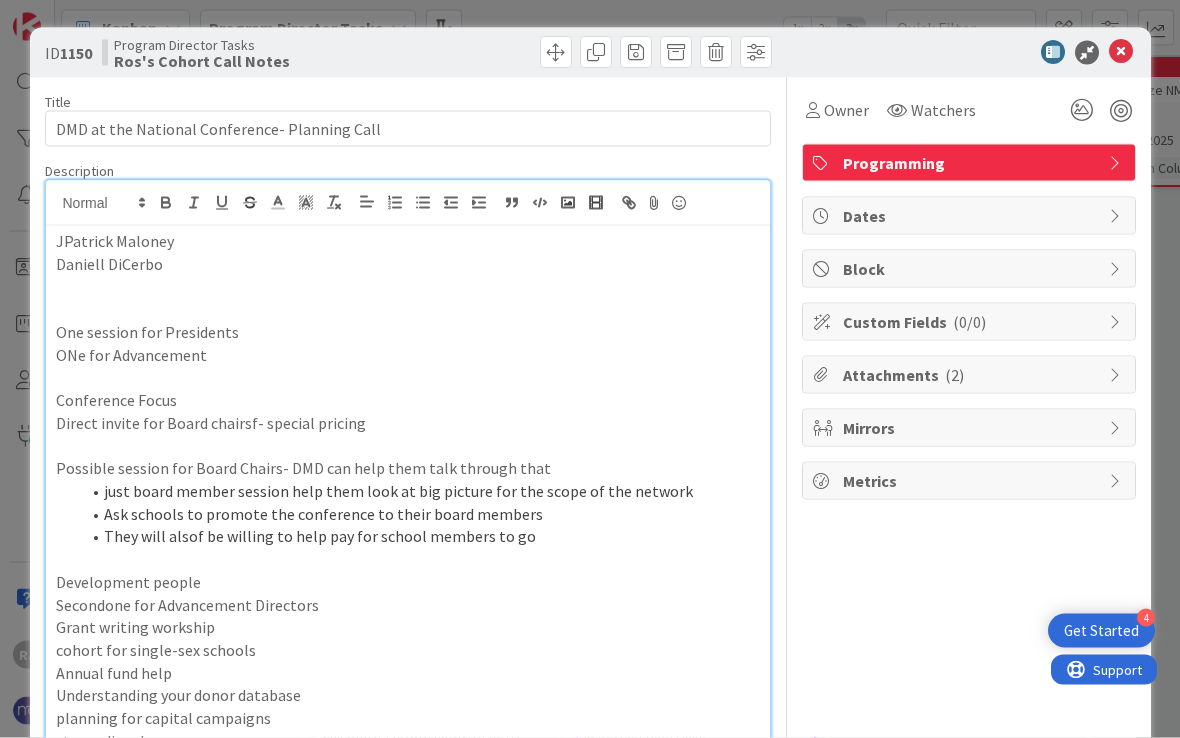 scroll, scrollTop: 0, scrollLeft: 0, axis: both 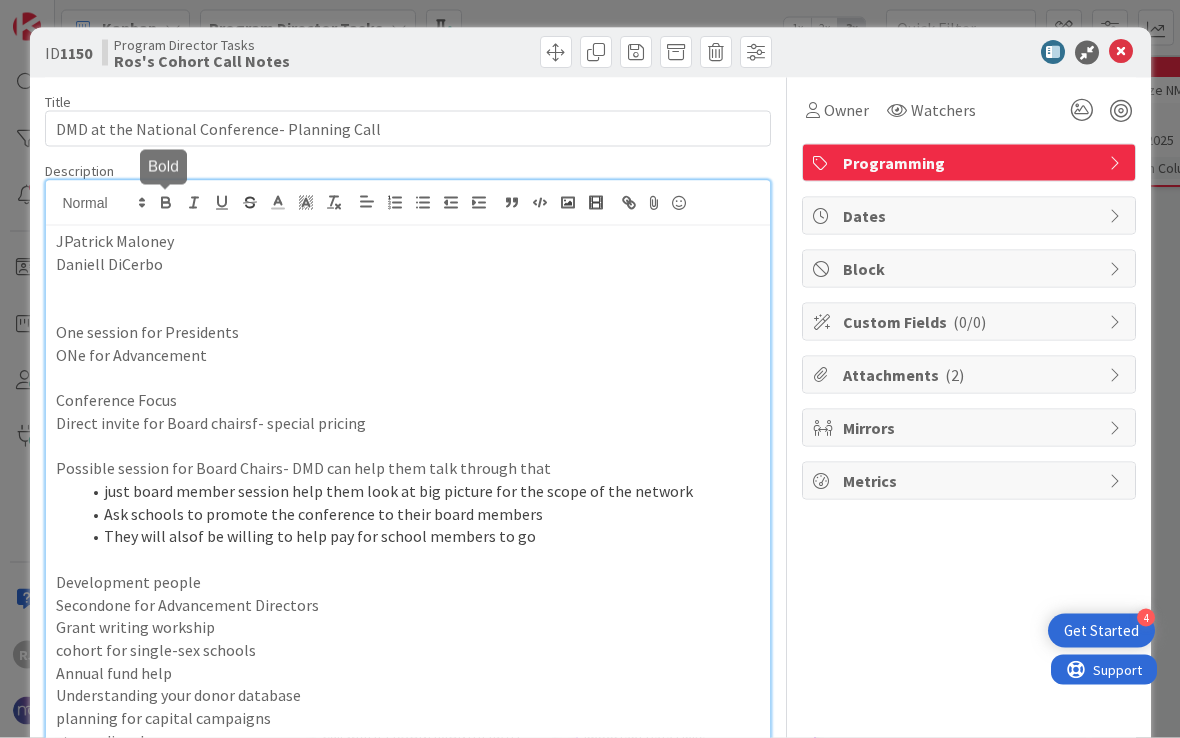 click 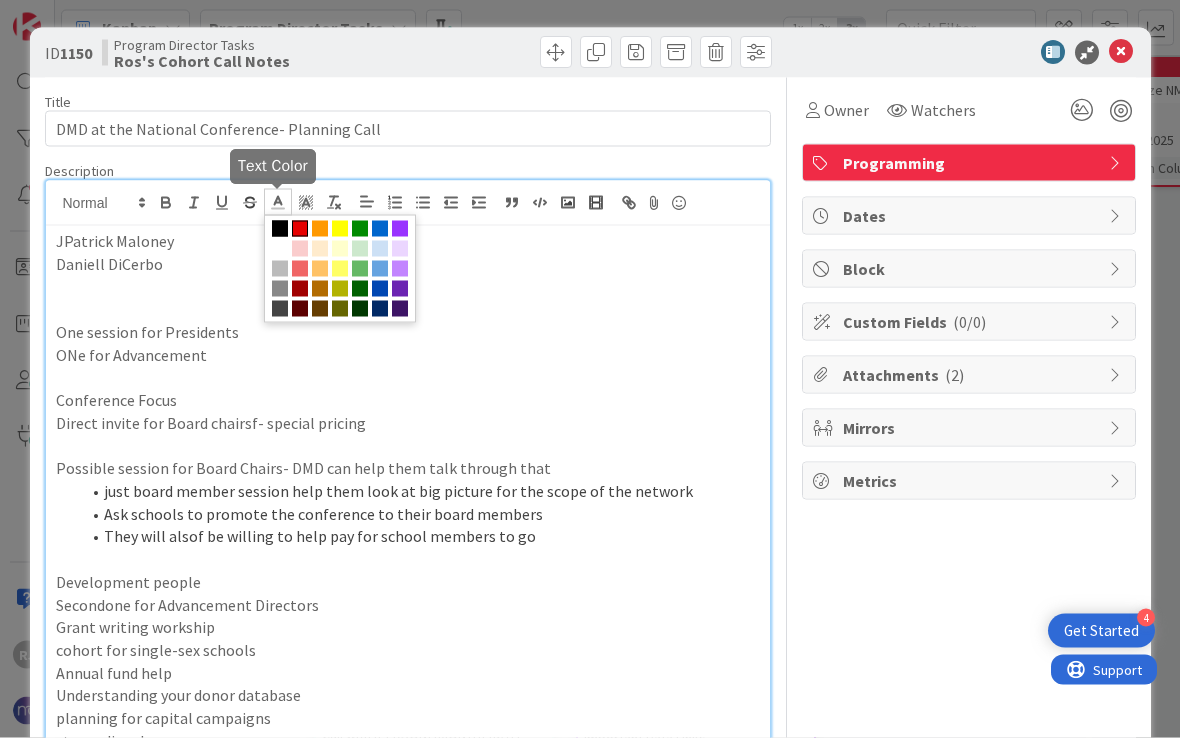 click at bounding box center (300, 229) 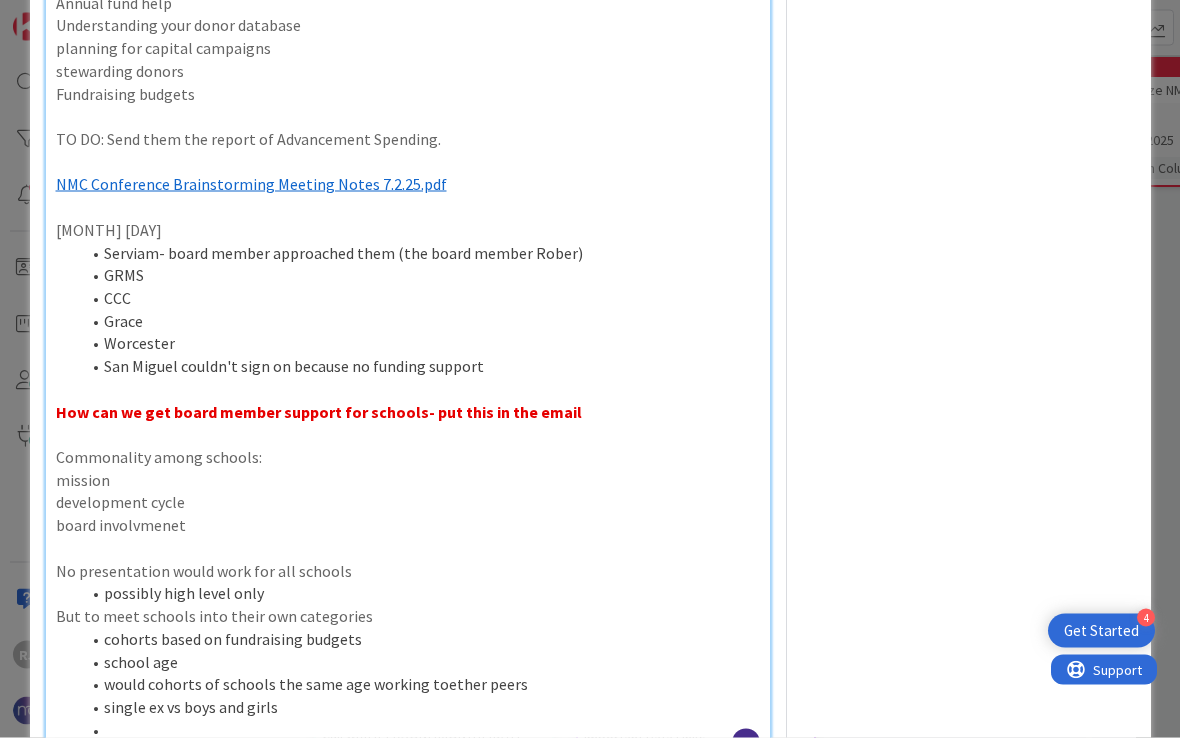 scroll, scrollTop: 673, scrollLeft: 0, axis: vertical 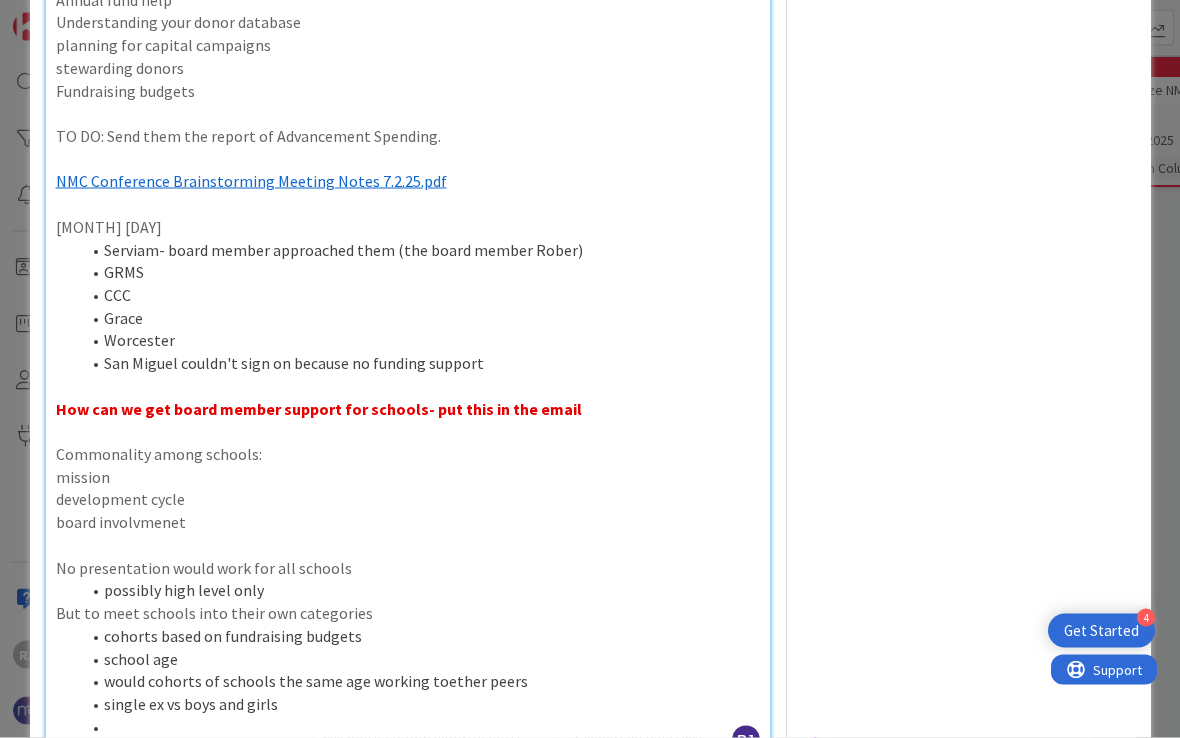 click on "board involvmenet" at bounding box center (408, 522) 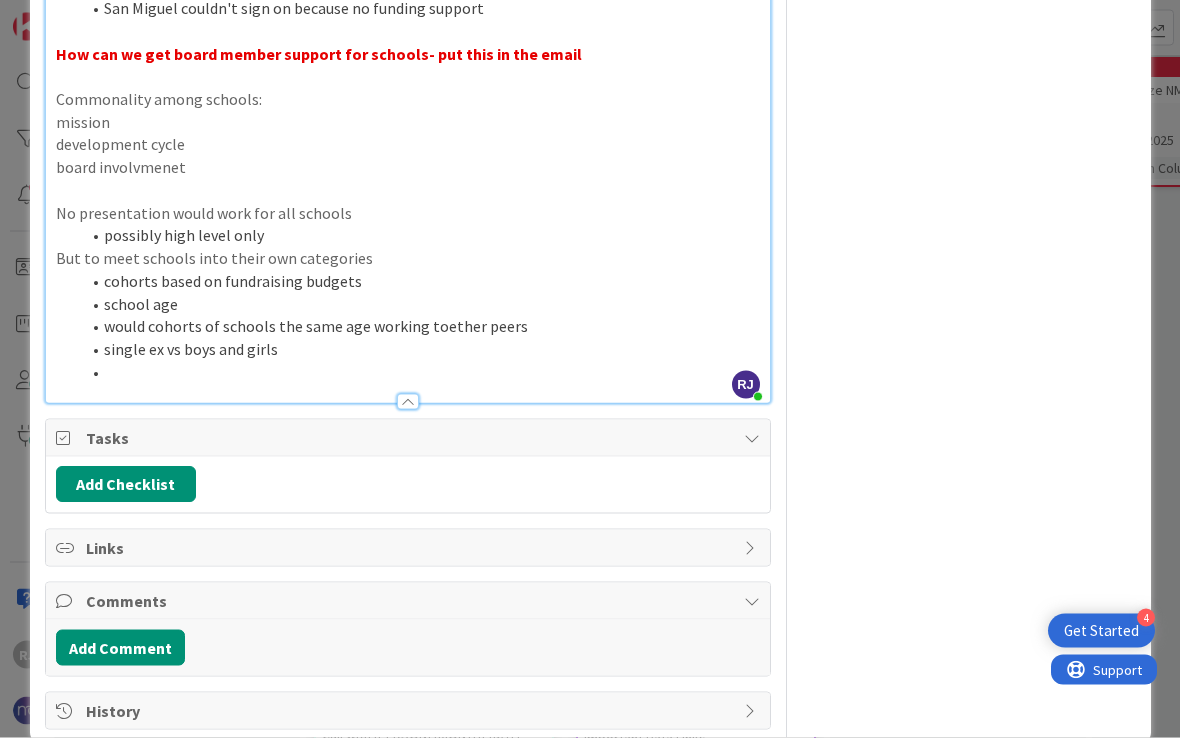 scroll, scrollTop: 1026, scrollLeft: 0, axis: vertical 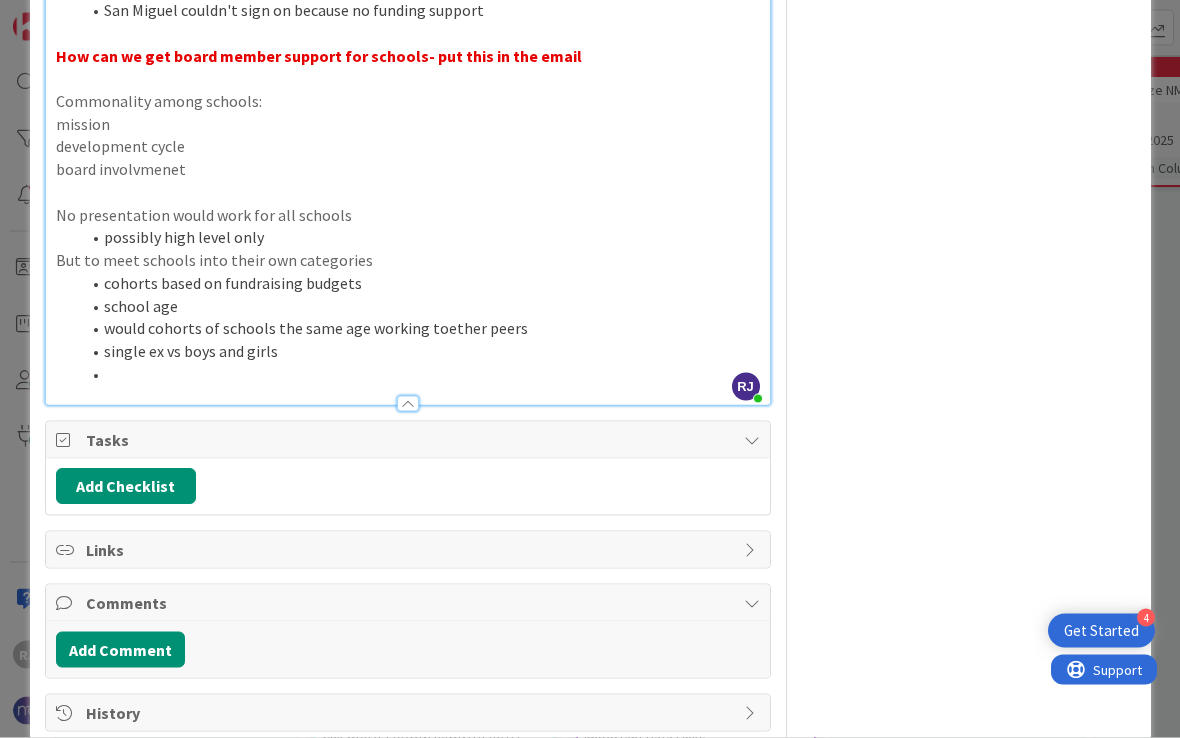 click at bounding box center [420, 374] 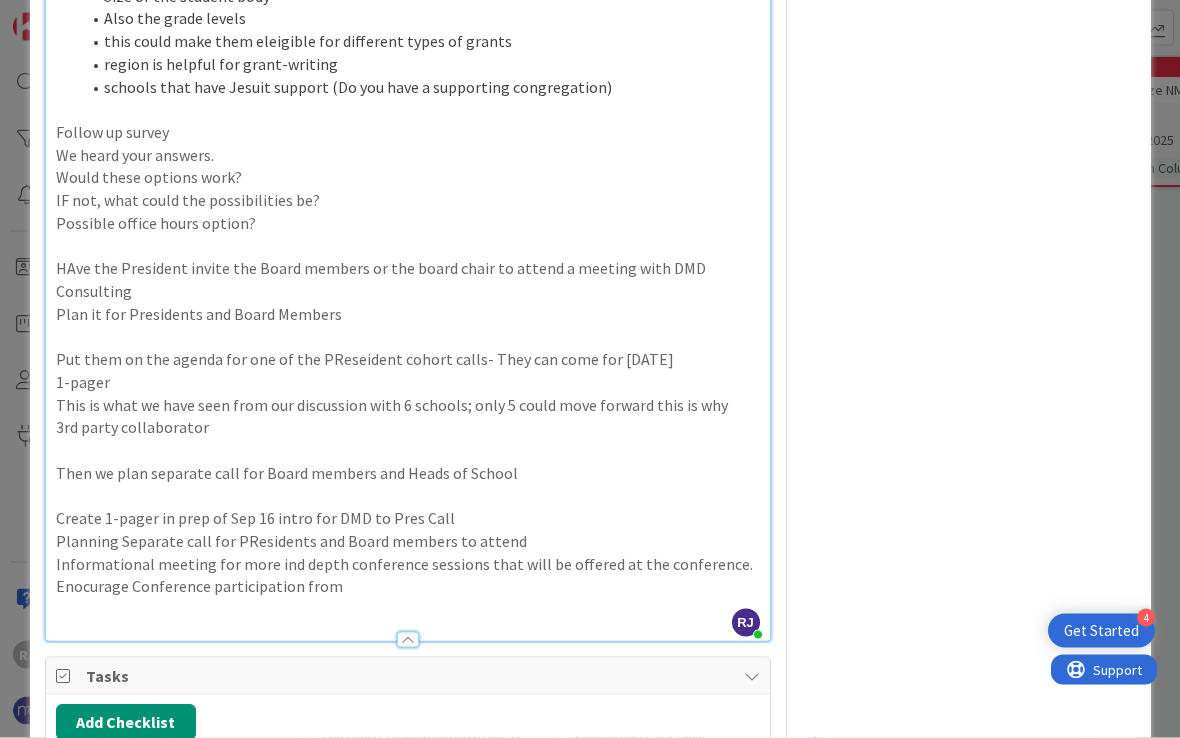 scroll, scrollTop: 1414, scrollLeft: 0, axis: vertical 